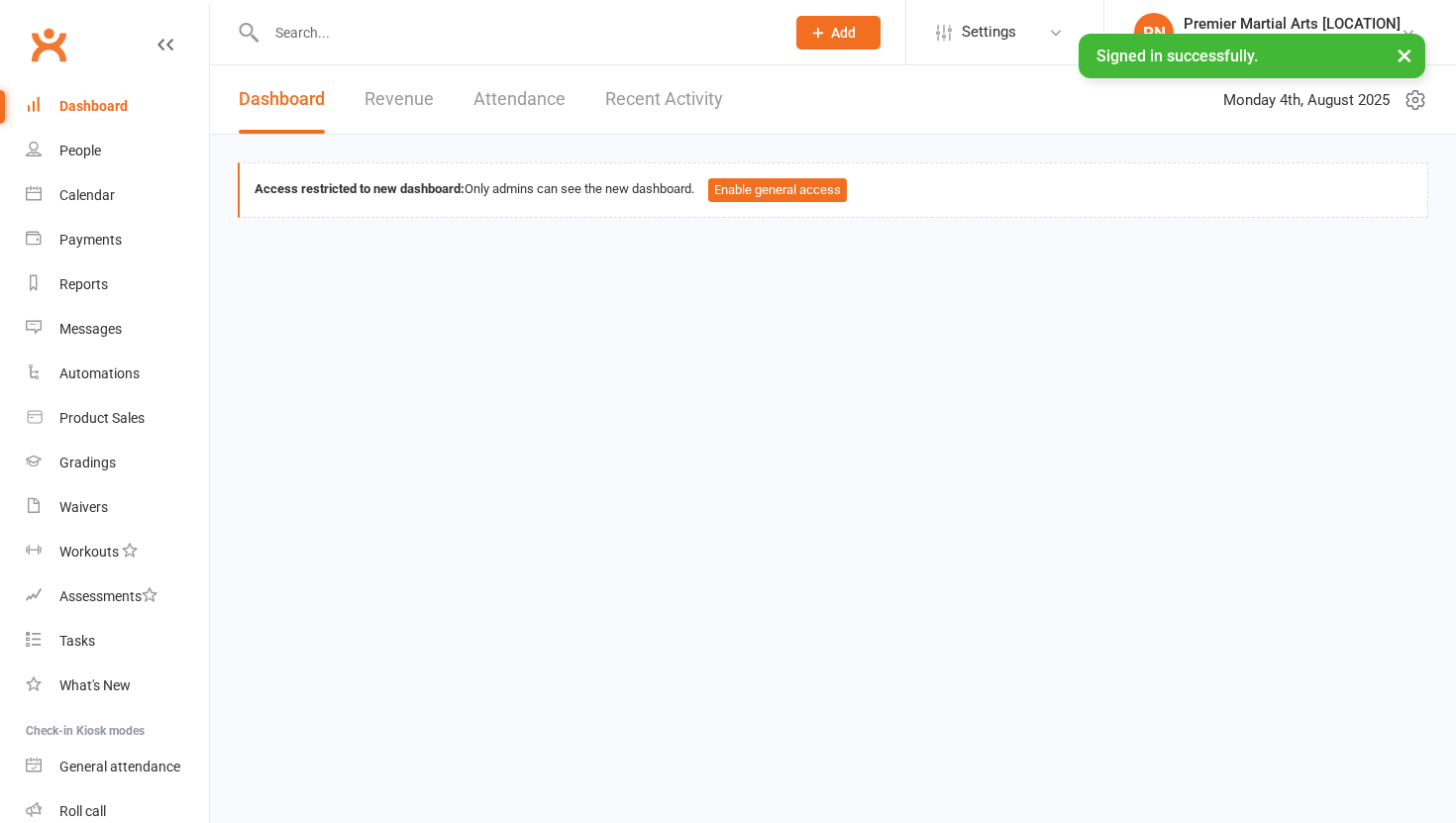 scroll, scrollTop: 0, scrollLeft: 0, axis: both 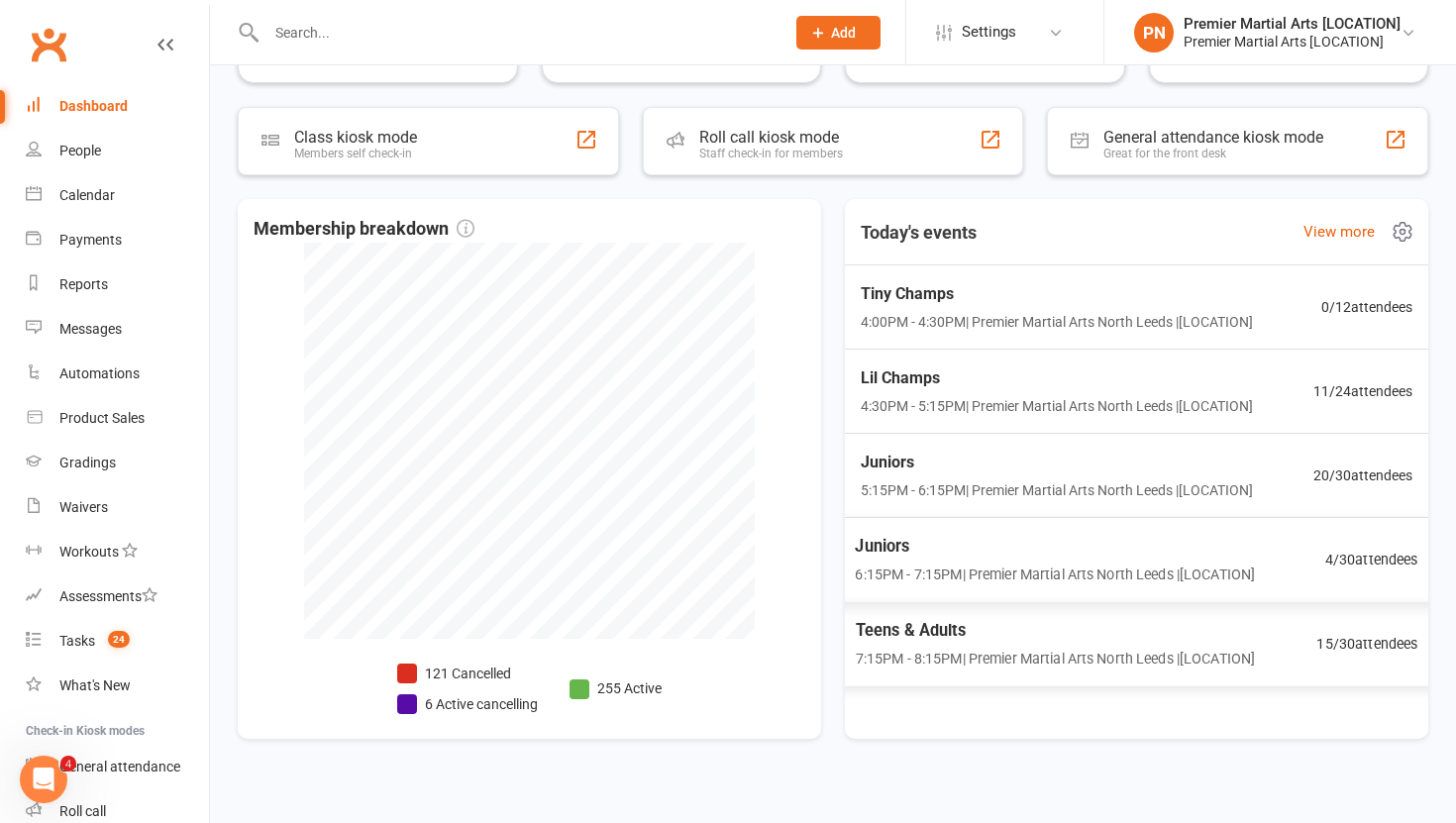 click on "[TIME] - [TIME] | Premier Martial Arts [LOCATION] | [LOCATION]" at bounding box center (1055, 574) 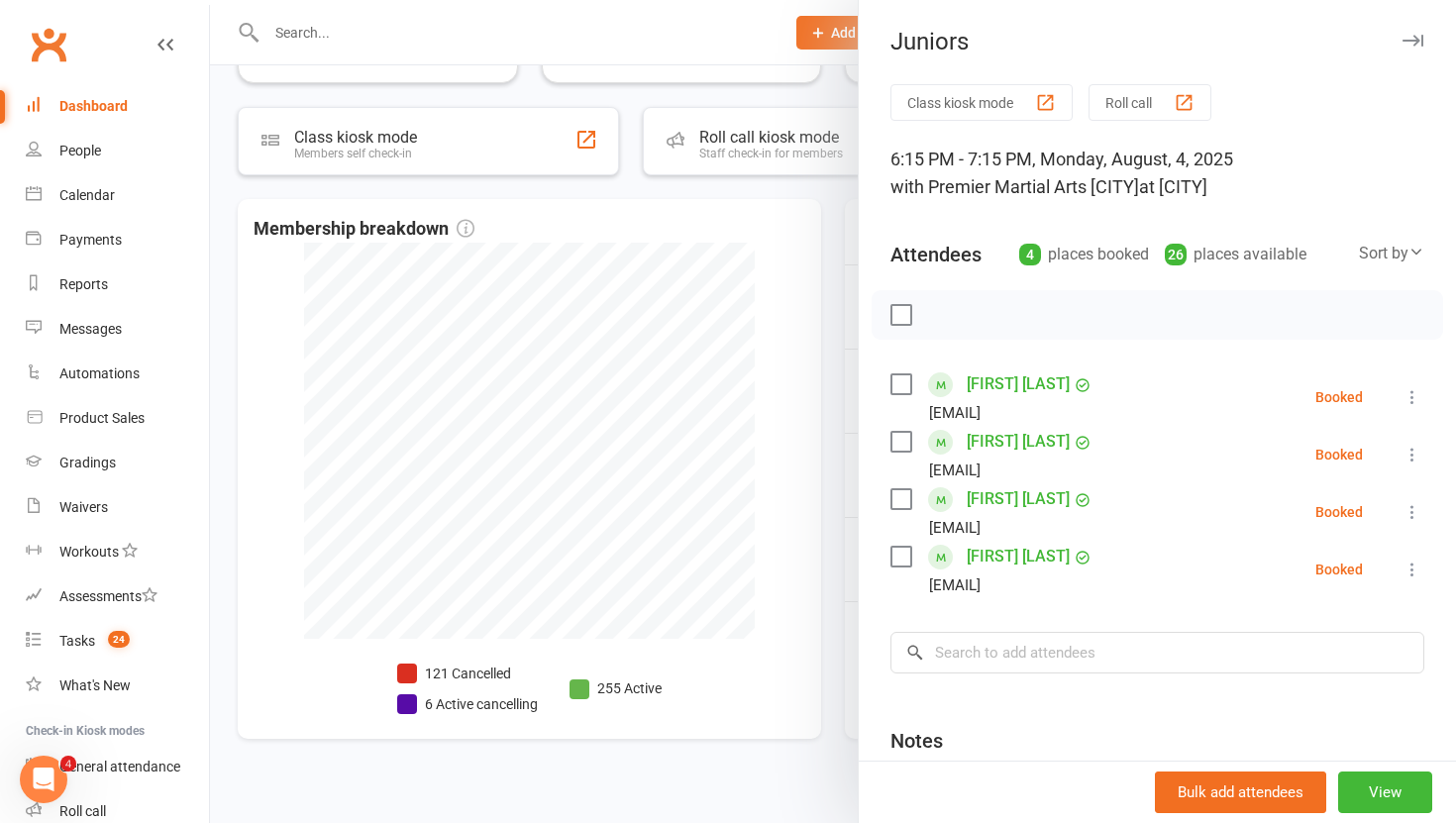 click at bounding box center [833, 411] 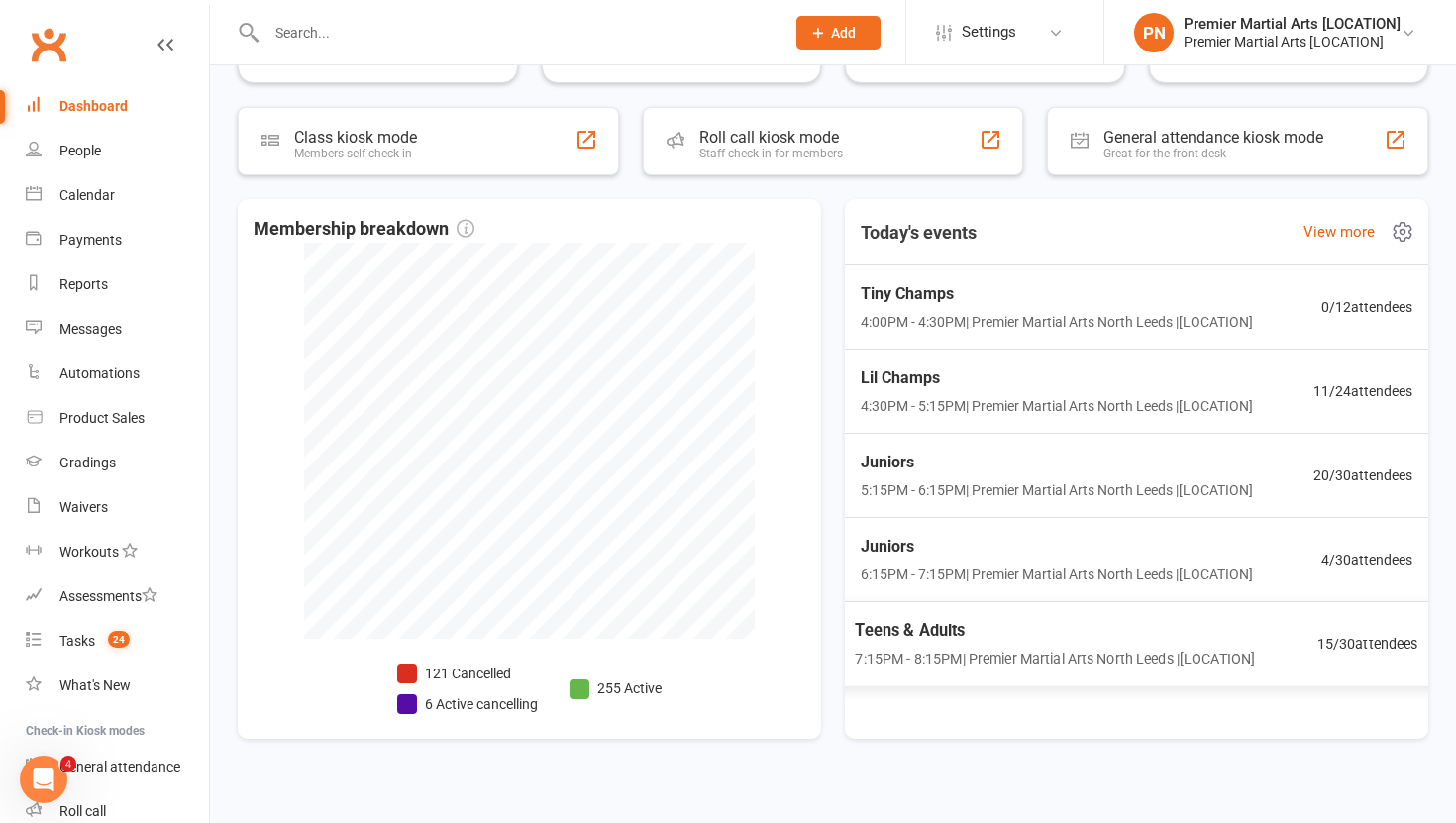 click on "Teens & Adults" at bounding box center (1055, 631) 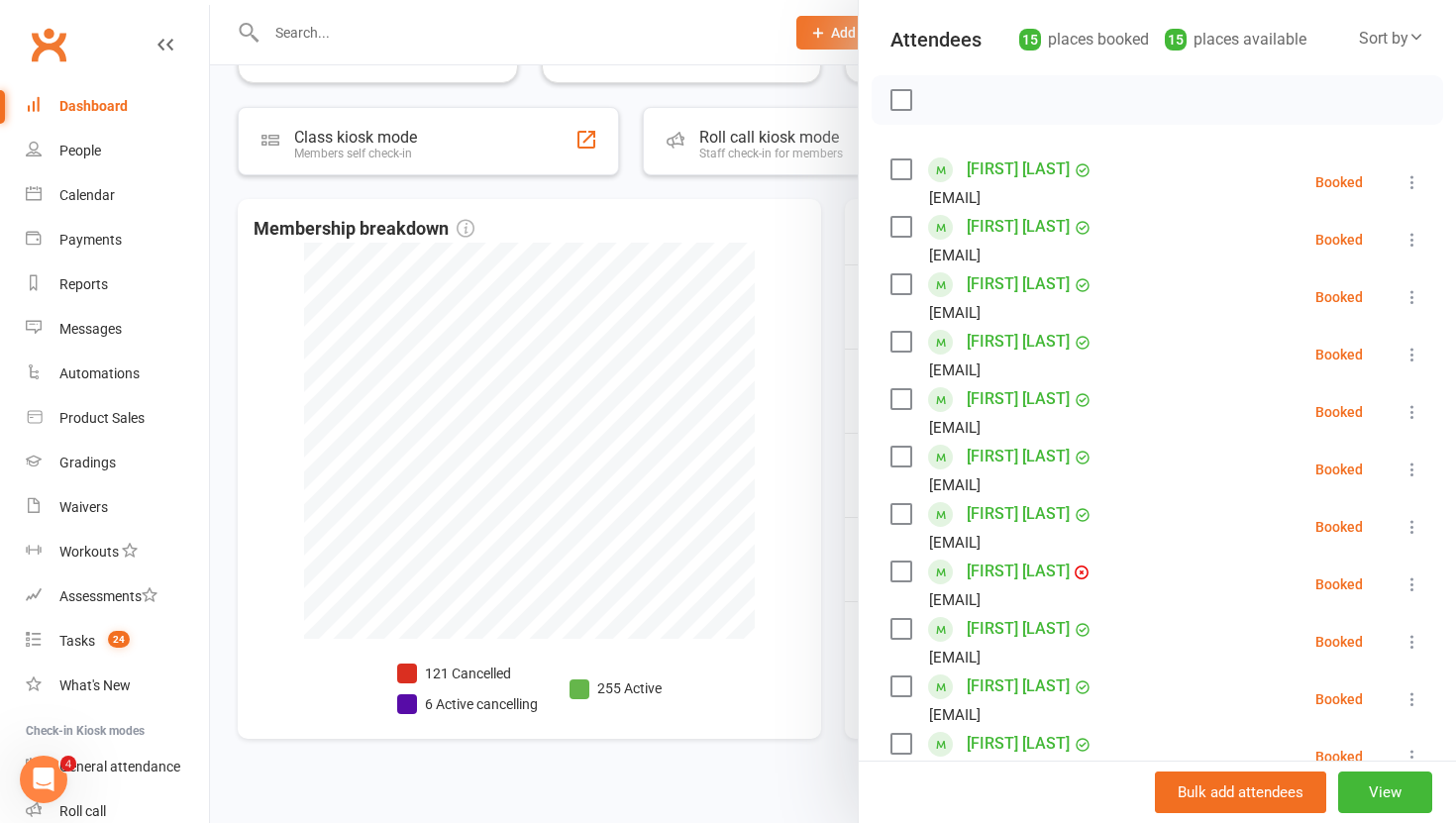 scroll, scrollTop: 190, scrollLeft: 0, axis: vertical 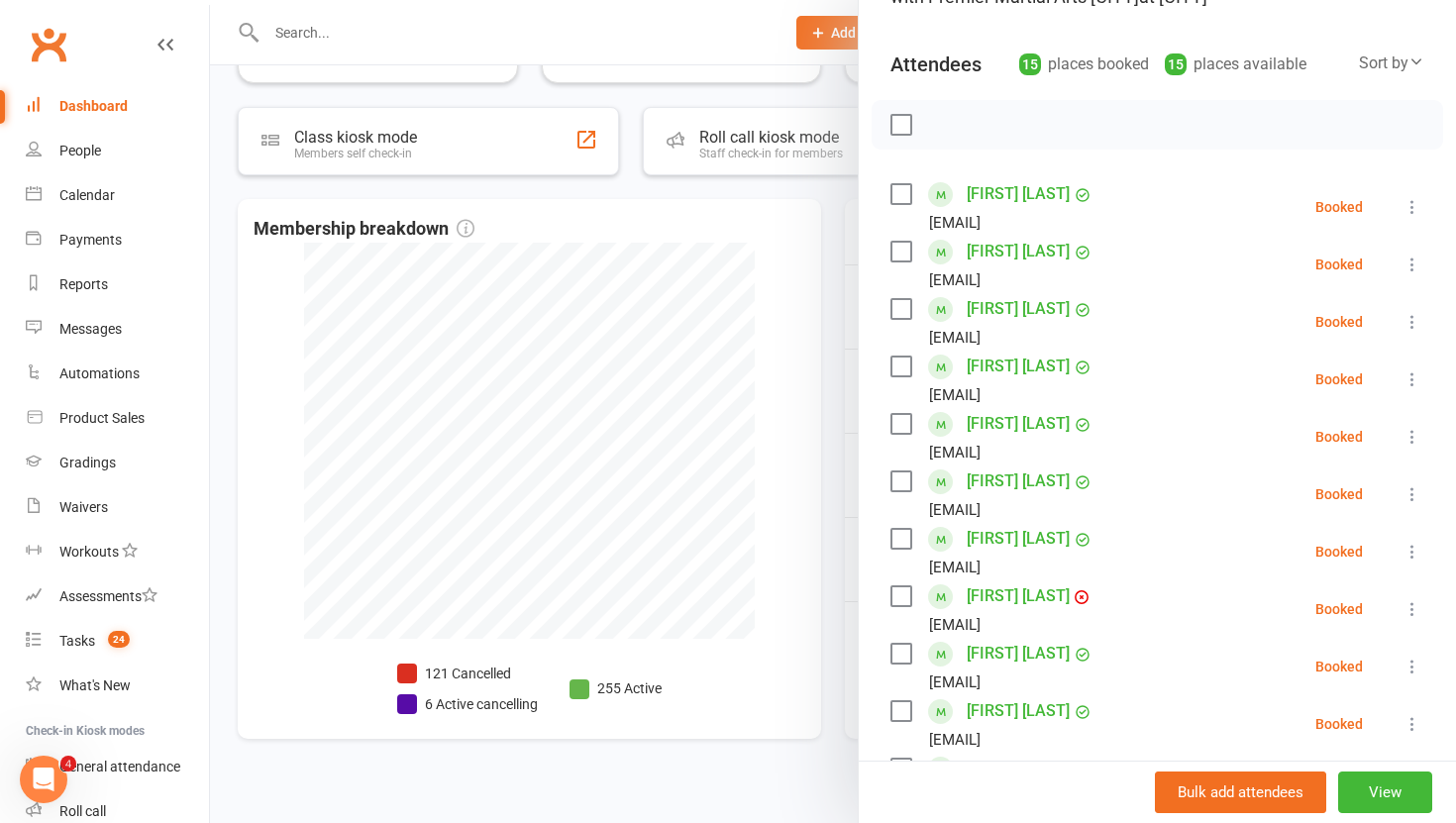 click at bounding box center (833, 411) 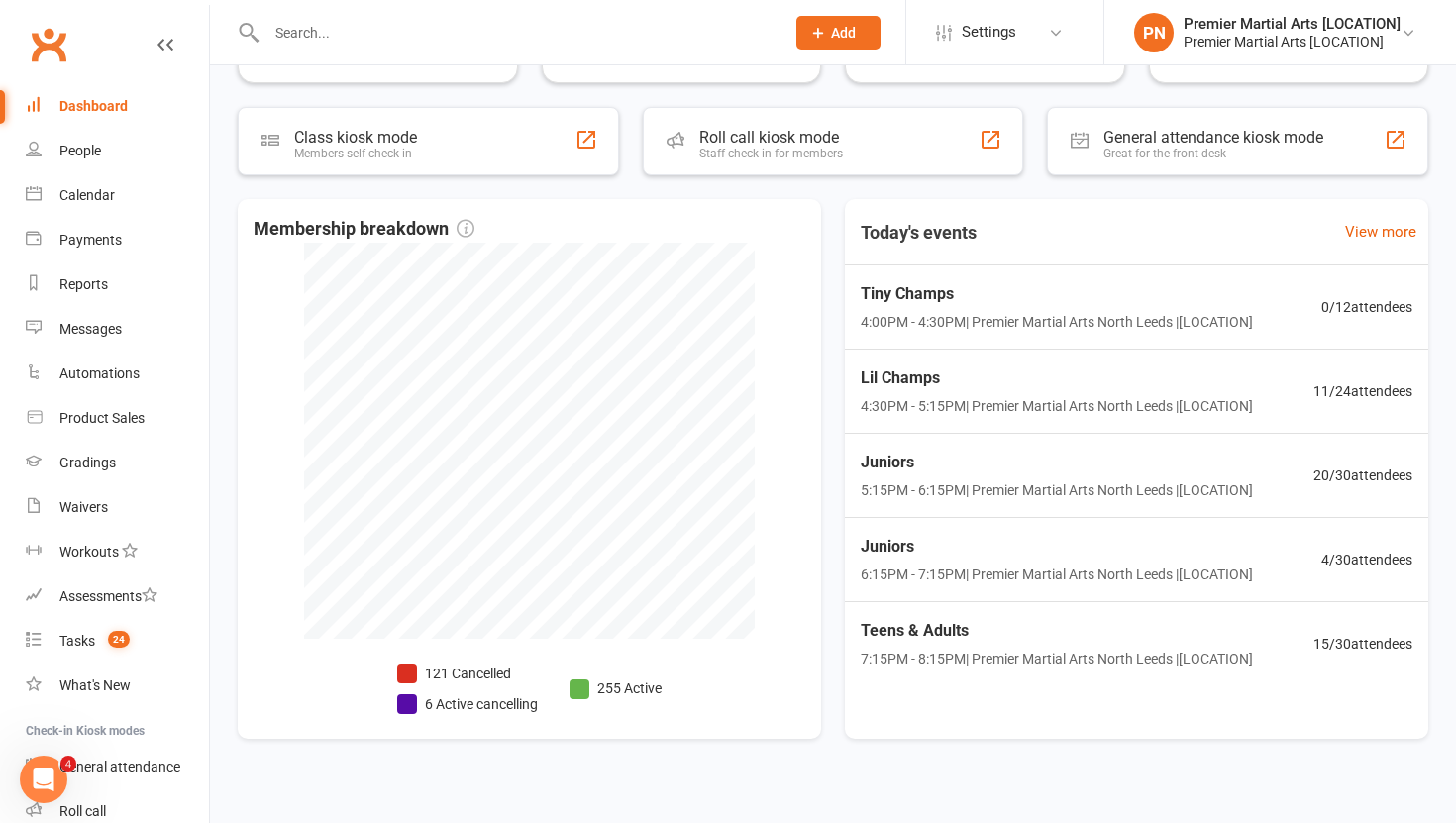 click at bounding box center (515, 33) 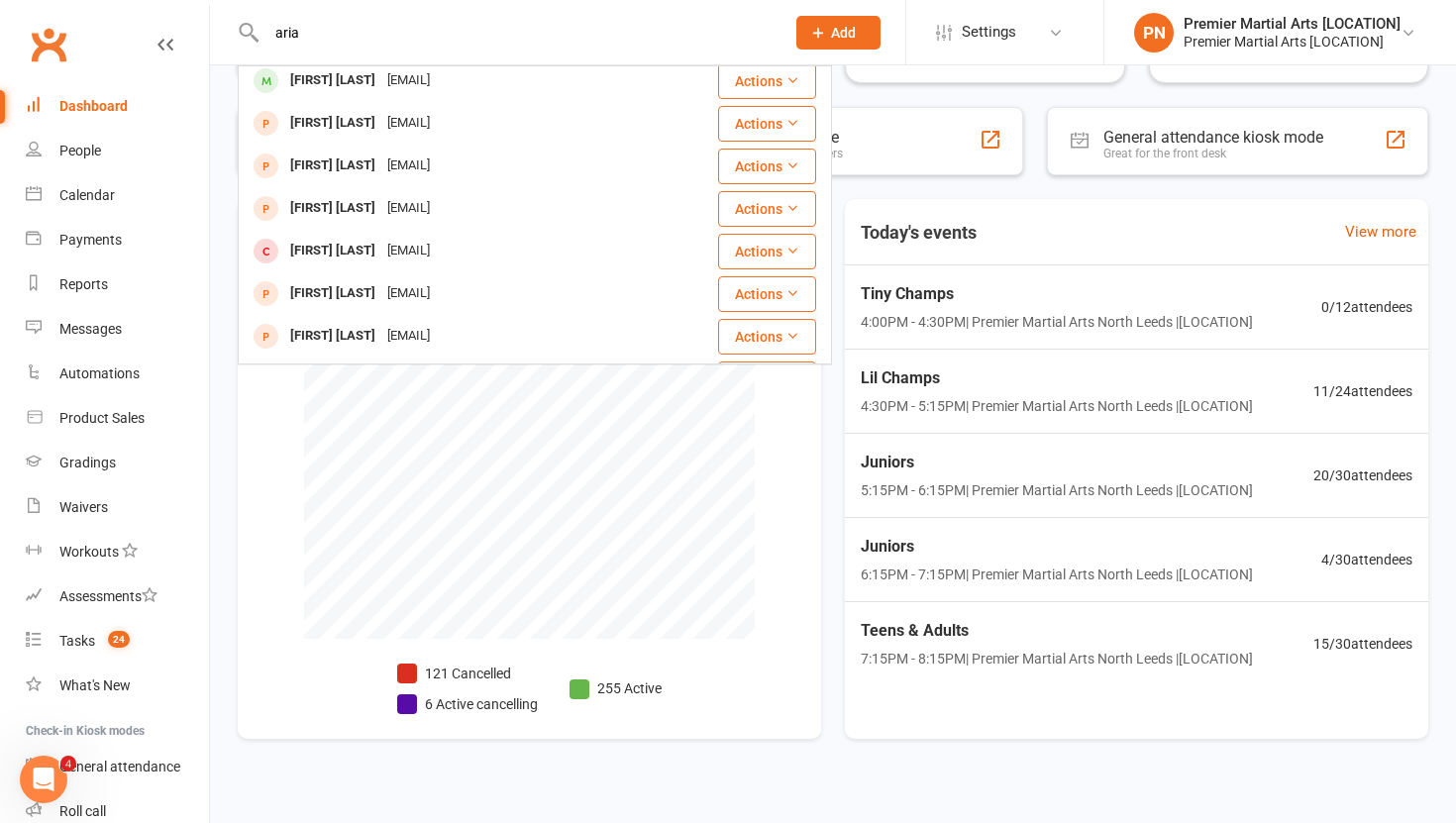 scroll, scrollTop: 11, scrollLeft: 0, axis: vertical 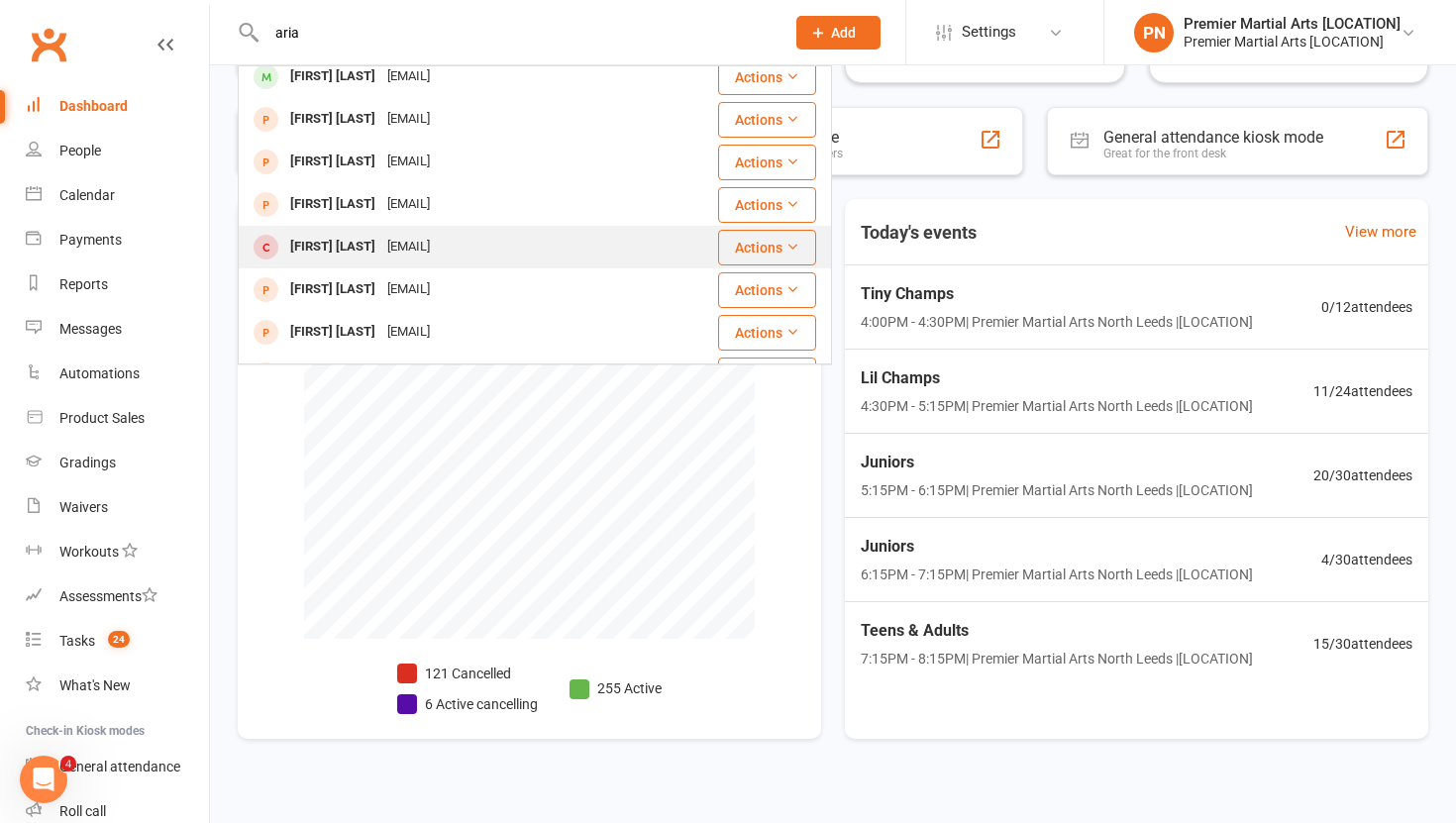 type on "aria" 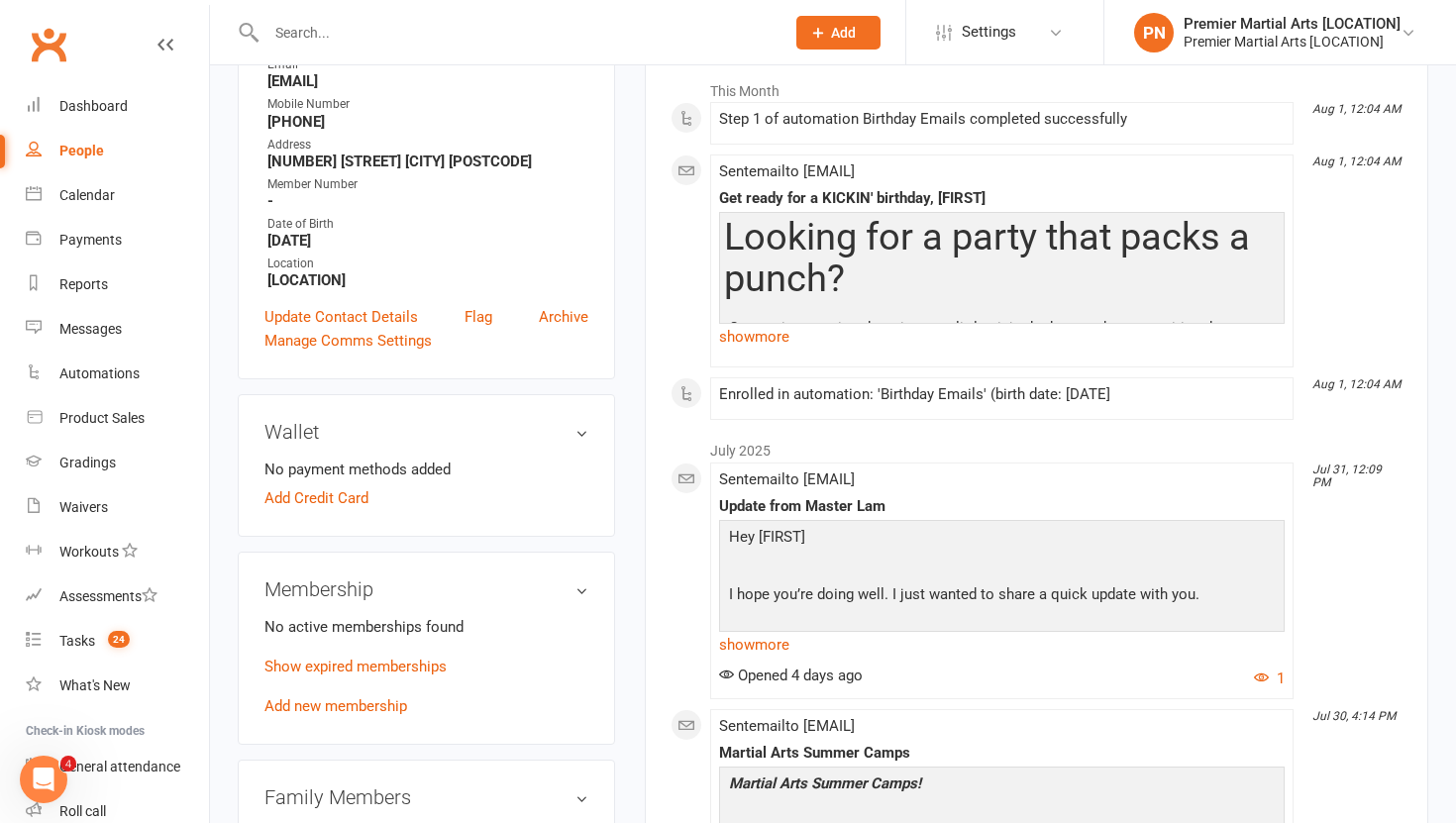 scroll, scrollTop: 336, scrollLeft: 0, axis: vertical 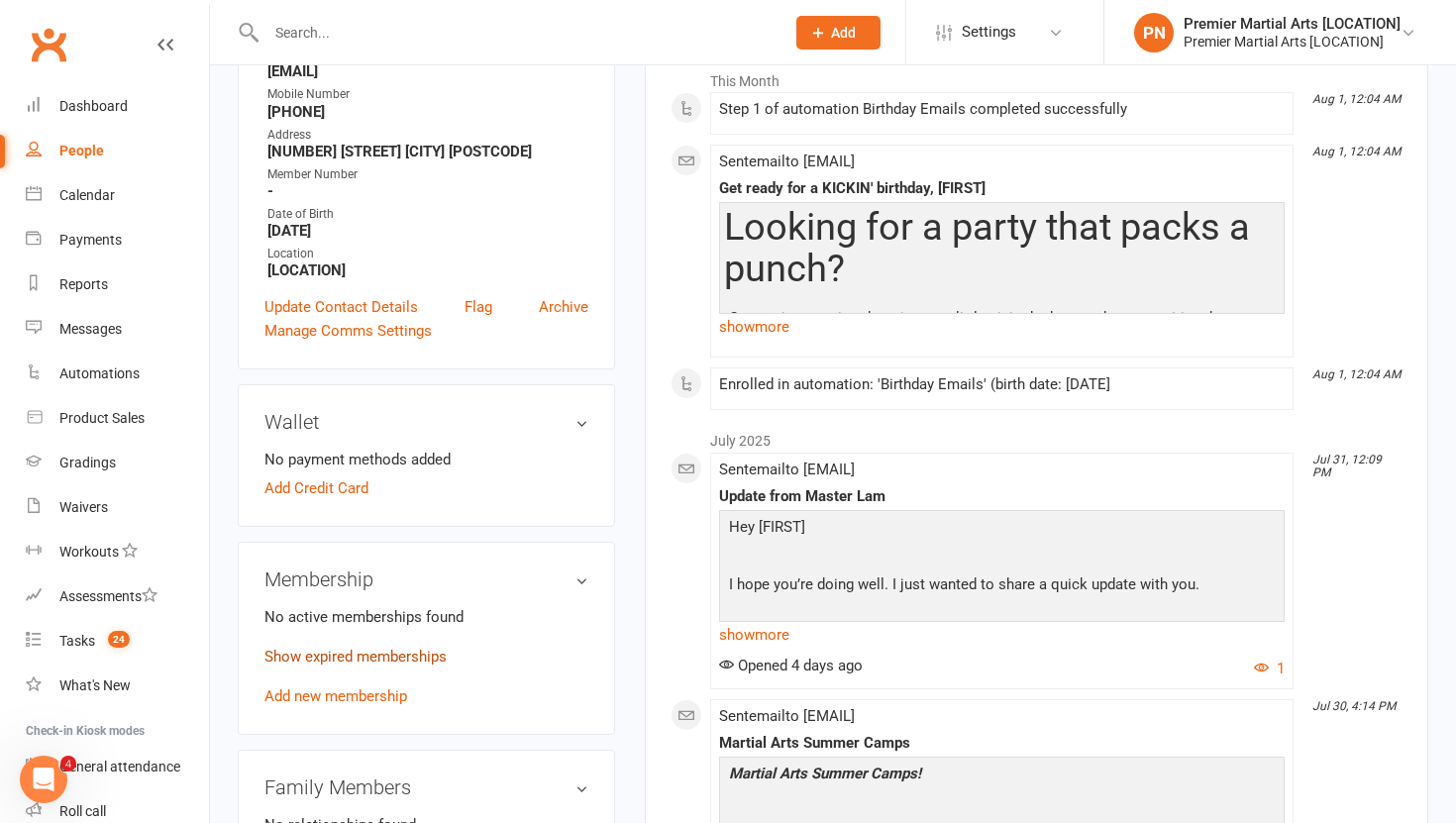 click on "Show expired memberships" at bounding box center [356, 657] 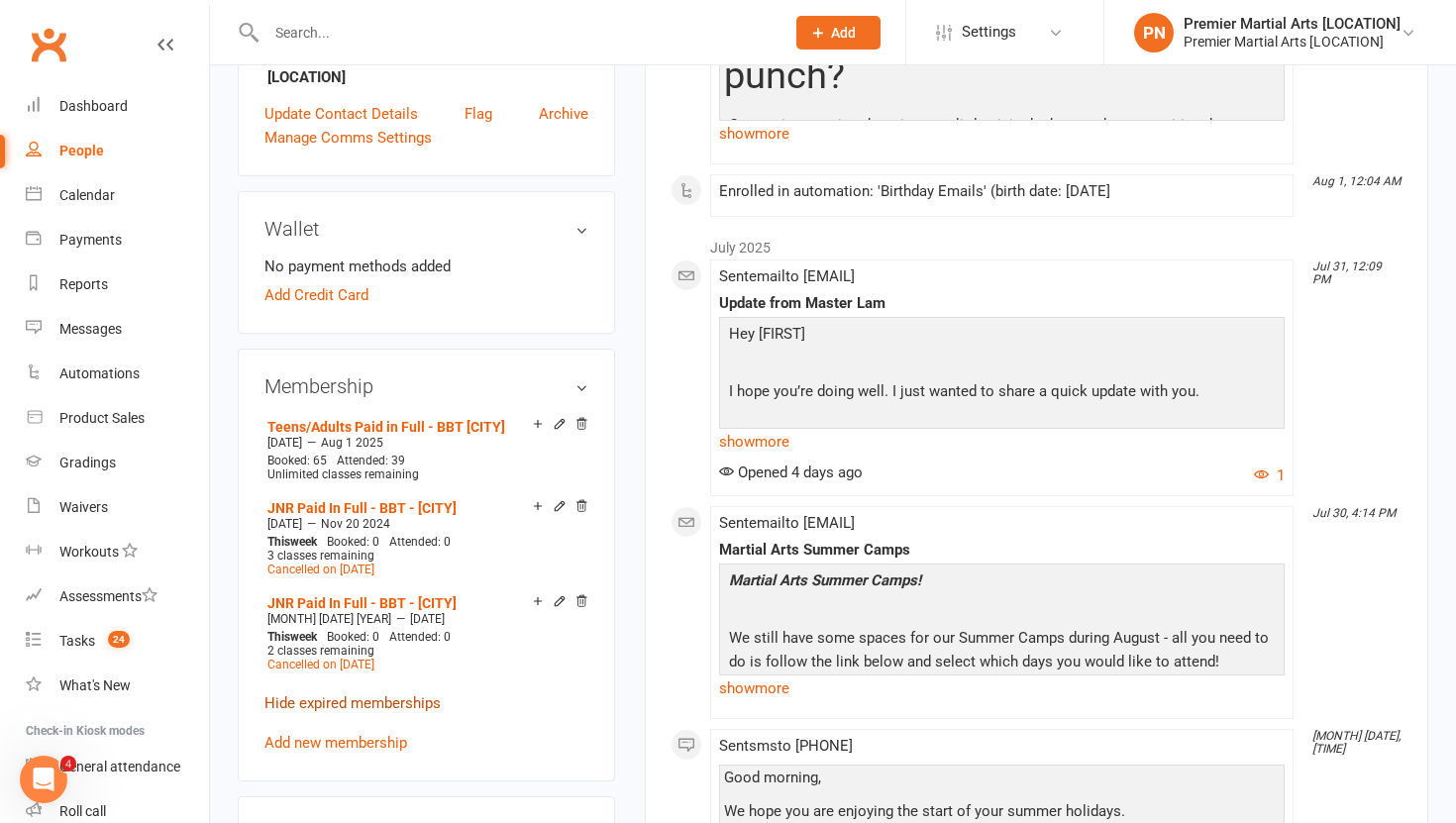 scroll, scrollTop: 565, scrollLeft: 0, axis: vertical 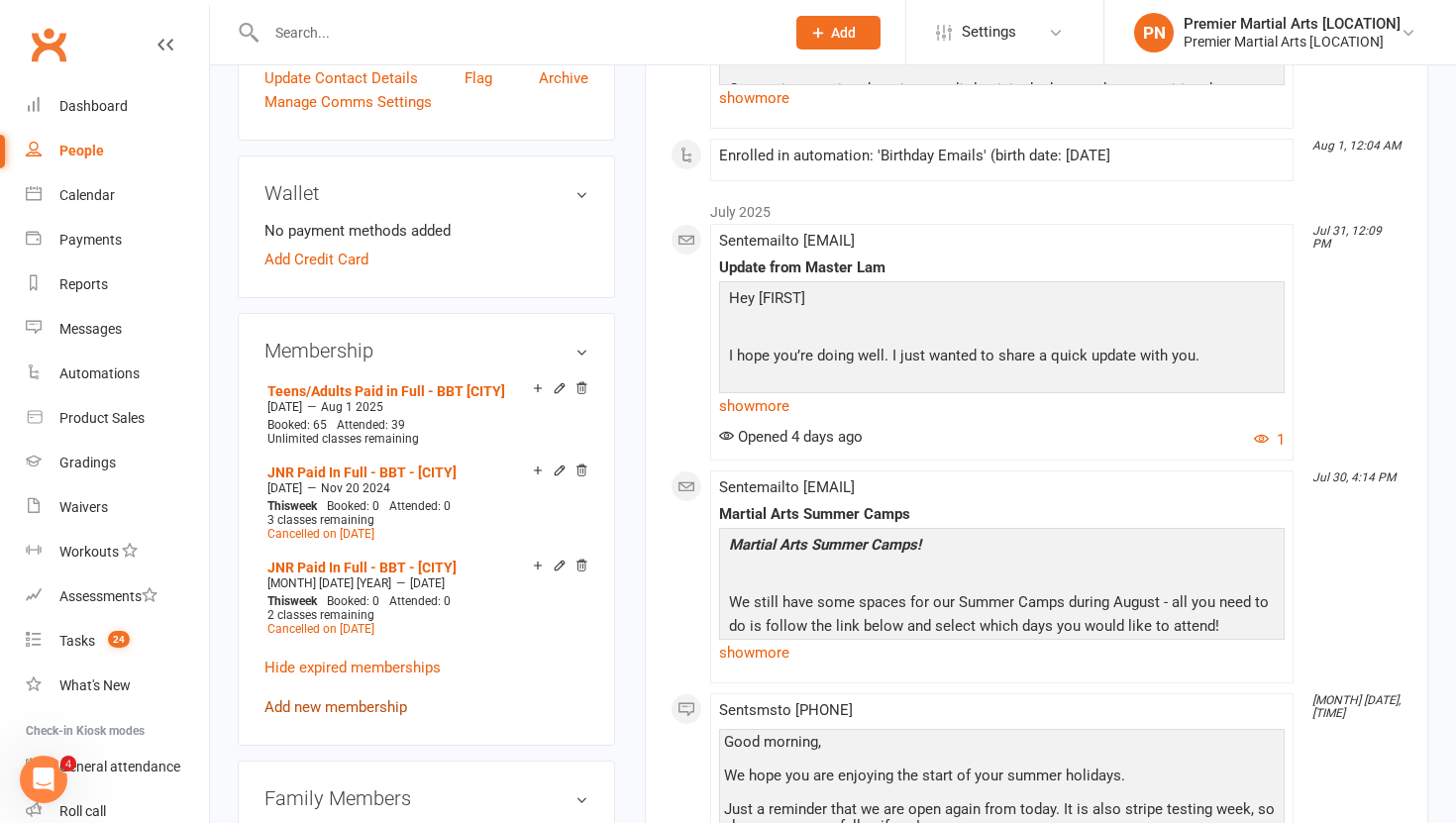 click on "Add new membership" at bounding box center (336, 707) 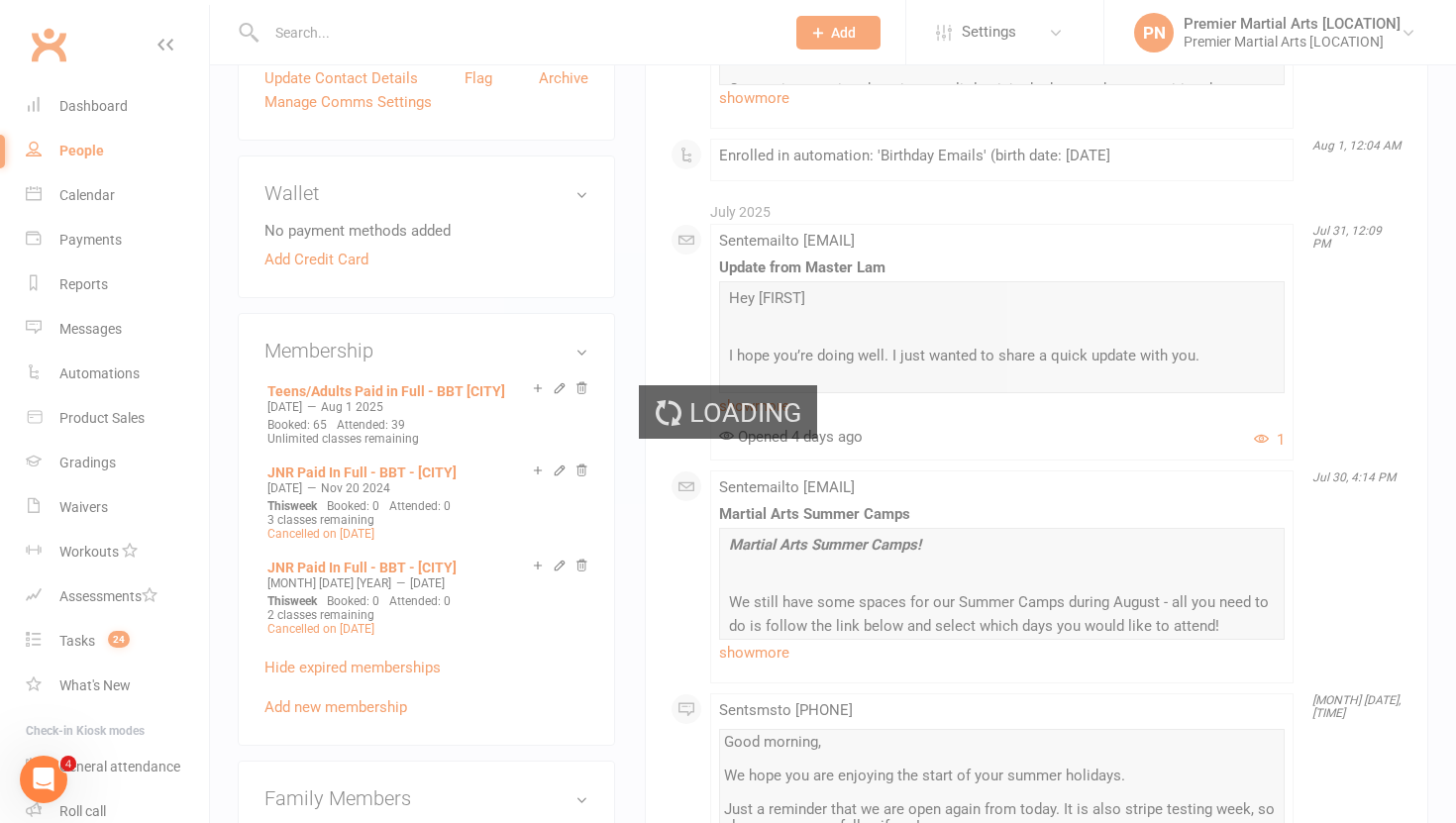 scroll, scrollTop: 0, scrollLeft: 0, axis: both 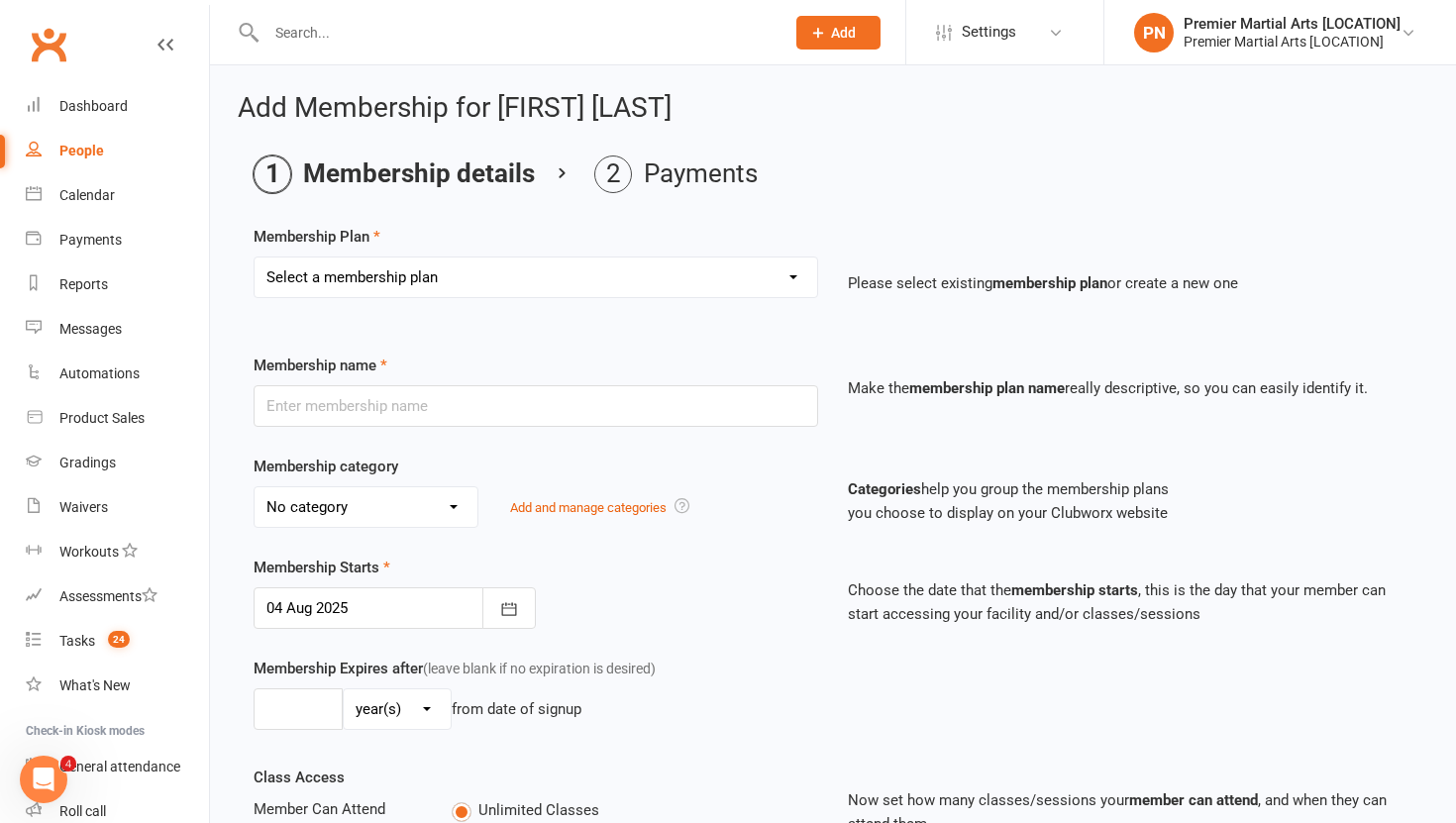 click on "Select a membership plan Create new Membership Plan [FIRST] Basic Monthly - [LOCATION] [FIRST] Basic Monthly - [LOCATION] Teens/Adults Basic Monthly - [LOCATION] [FIRST] Paid In Full - Basic - [LOCATION] [FIRST] Paid In Full - Basic - [LOCATION] [FIRST] Paid In Full - [FIRST] - [LOCATION] [FIRST] Paid In Full - [FIRST] - [LOCATION] [FIRST] Black Belt Training Monthly - [LOCATION] [FIRST] Black Belt Training Monthly - [LOCATION] Teens/Adults Paid in Full - [FIRST] [LOCATION] Tiny Champs - [LOCATION] Lifetime Teens/Adults [FIRST] Monthly - [LOCATION] [FIRST] Premier Training Monthly - [LOCATION] [FIRST] Paid In Full Premier Training - [LOCATION] Juniors Leadership PIF [FIRST] Basic Annual PIF" at bounding box center (536, 277) 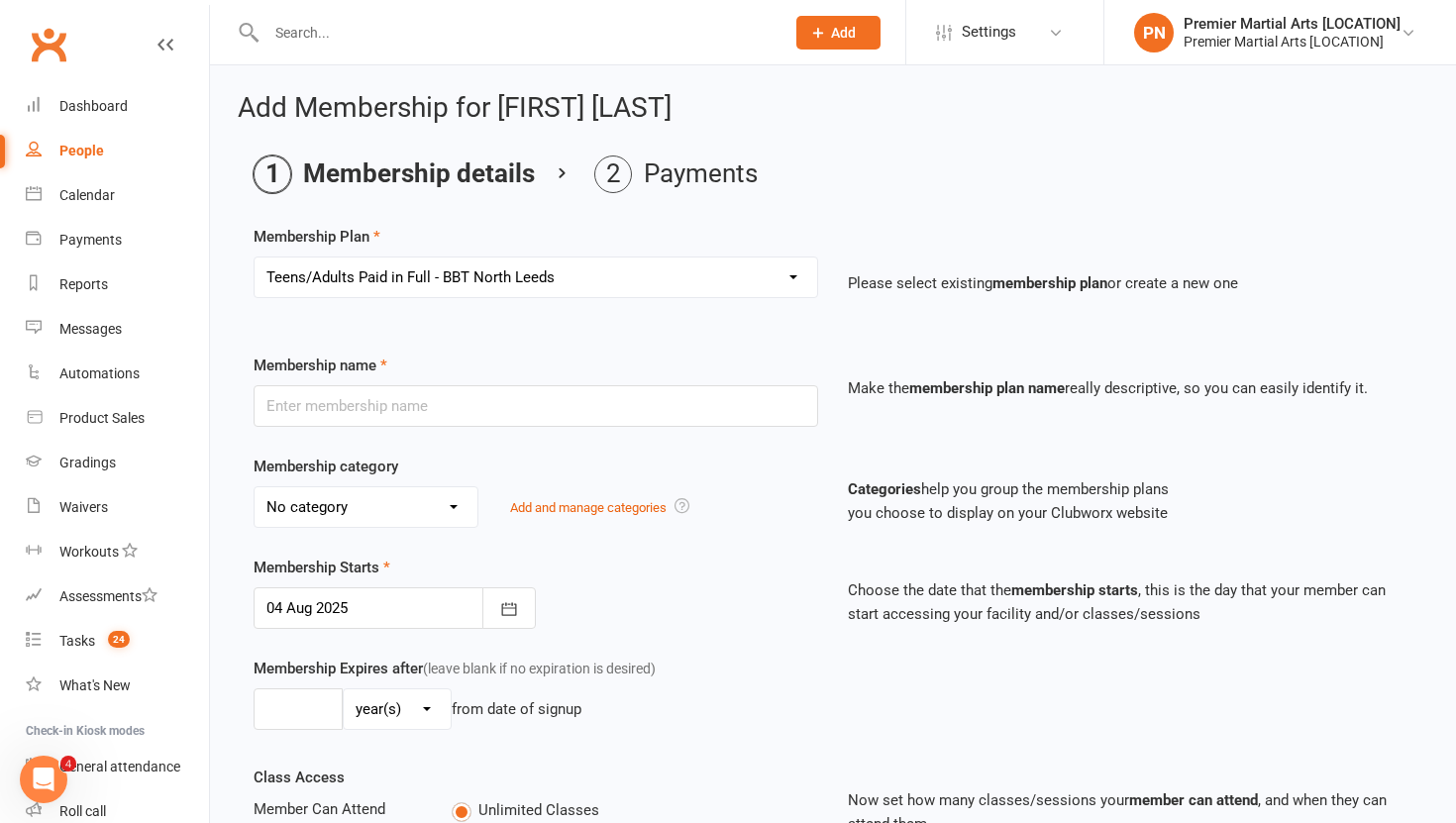 type on "Teens/Adults Paid in Full - BBT [CITY]" 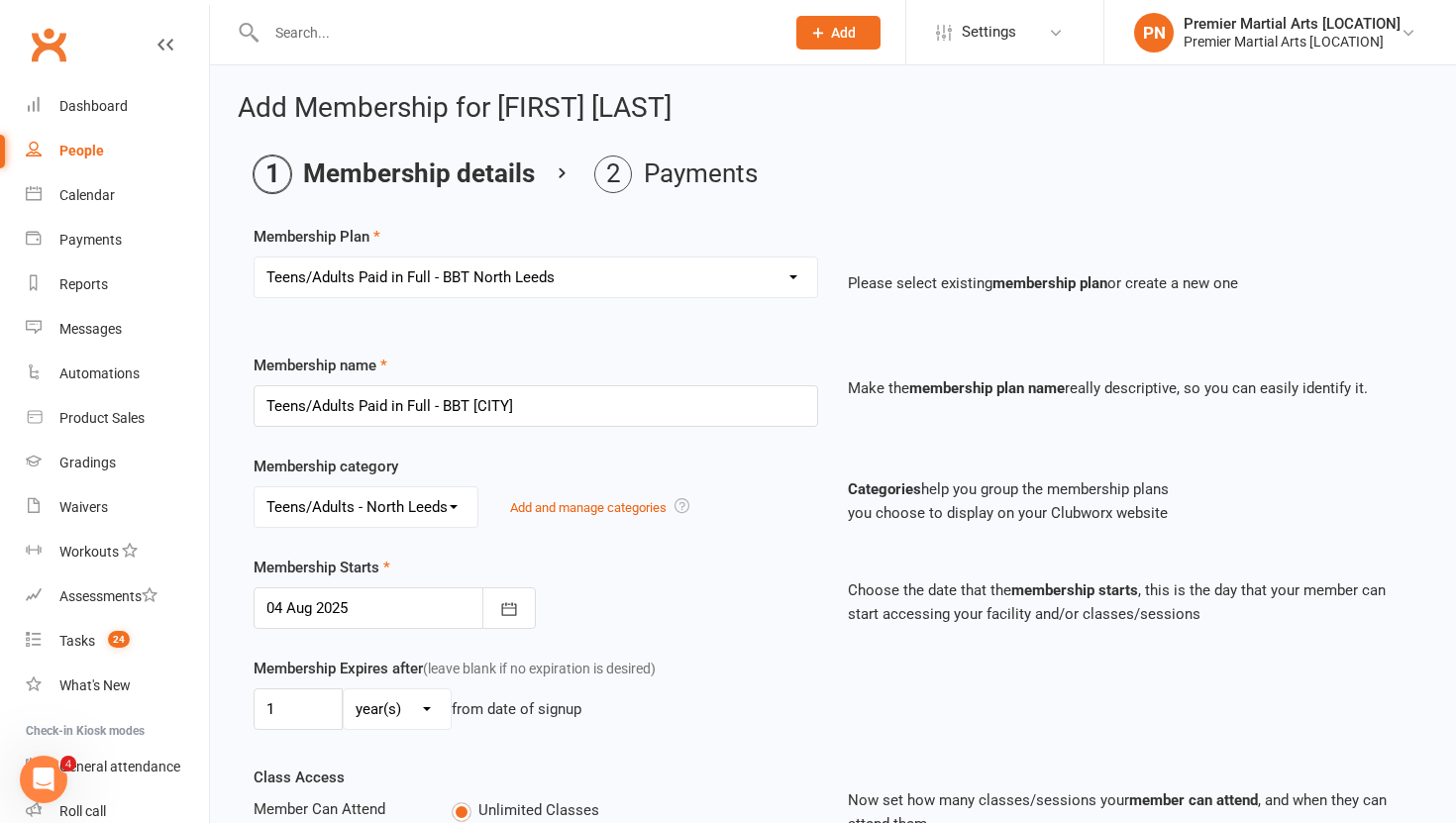 click on "Membership Starts [DATE]
[MONTH]
Sun Mon Tue Wed Thu Fri Sat
31
27
28
29
30
31
01
02
32
03
04
05
06
07
08
09
33
10
11
12
13
14
15
16
34
17
18
19
20
21
22
23
35
24
25
26
27
28
29
30
36 31" at bounding box center [536, 592] 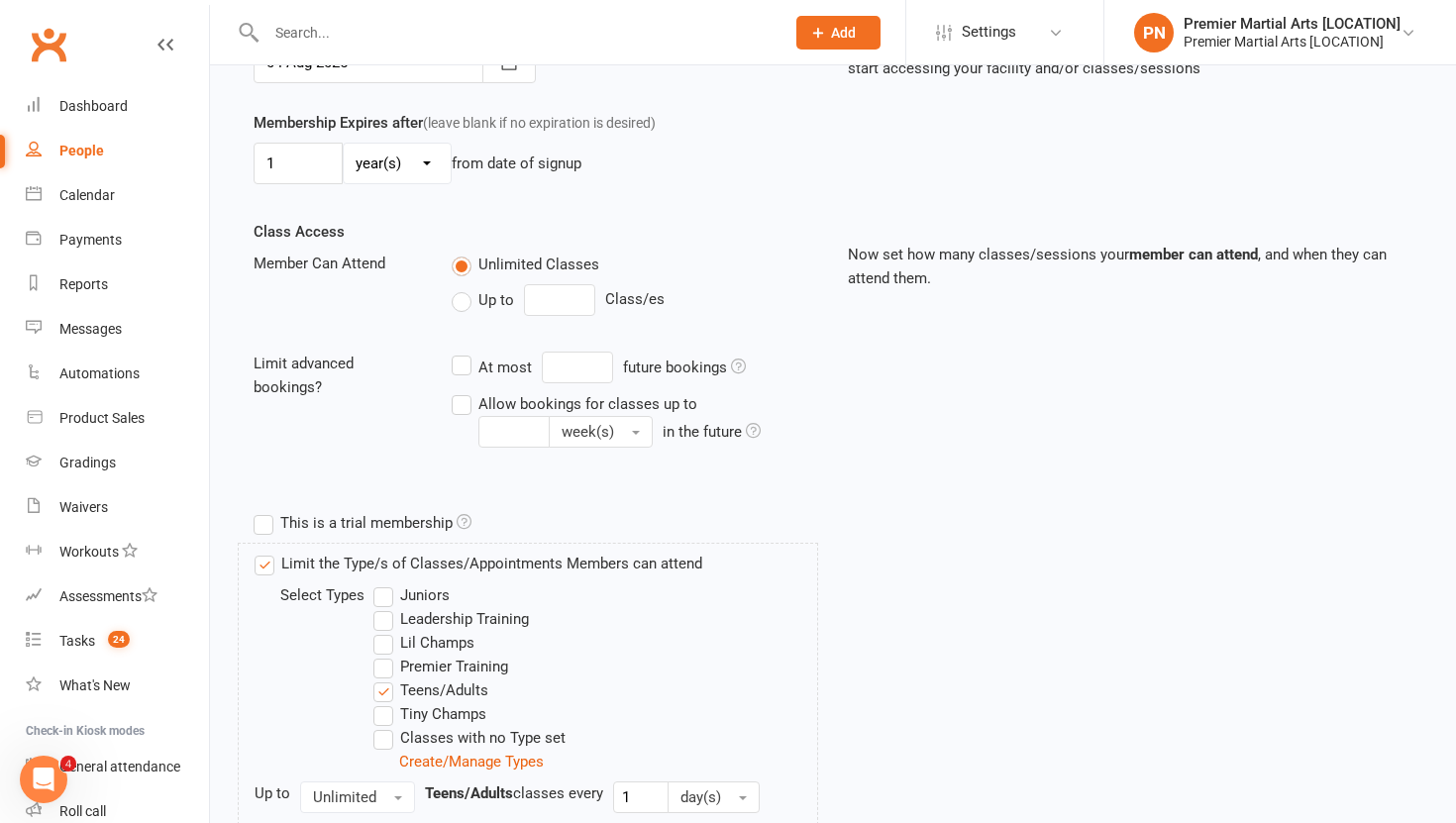 scroll, scrollTop: 882, scrollLeft: 0, axis: vertical 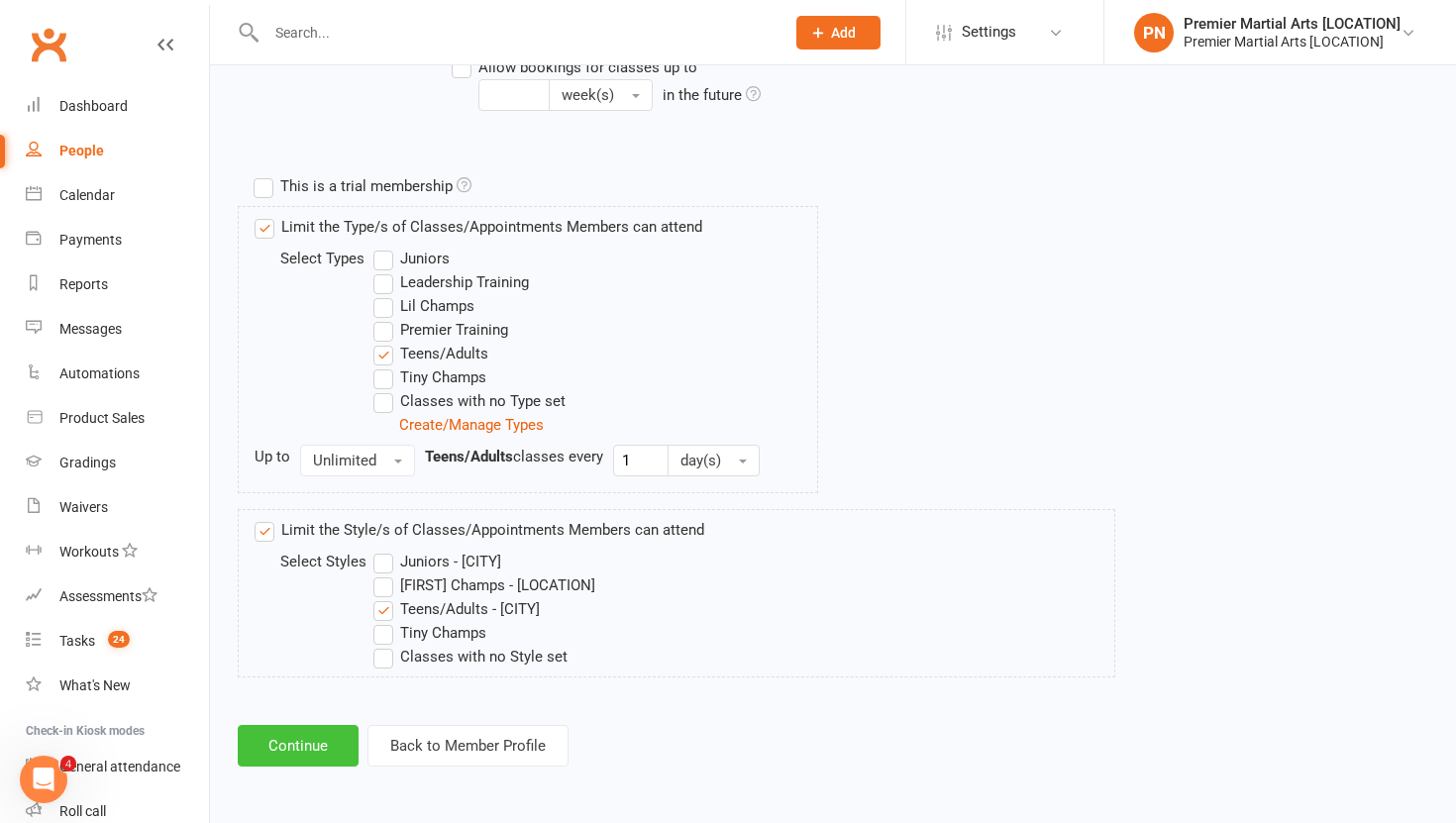 click on "Continue" at bounding box center (298, 746) 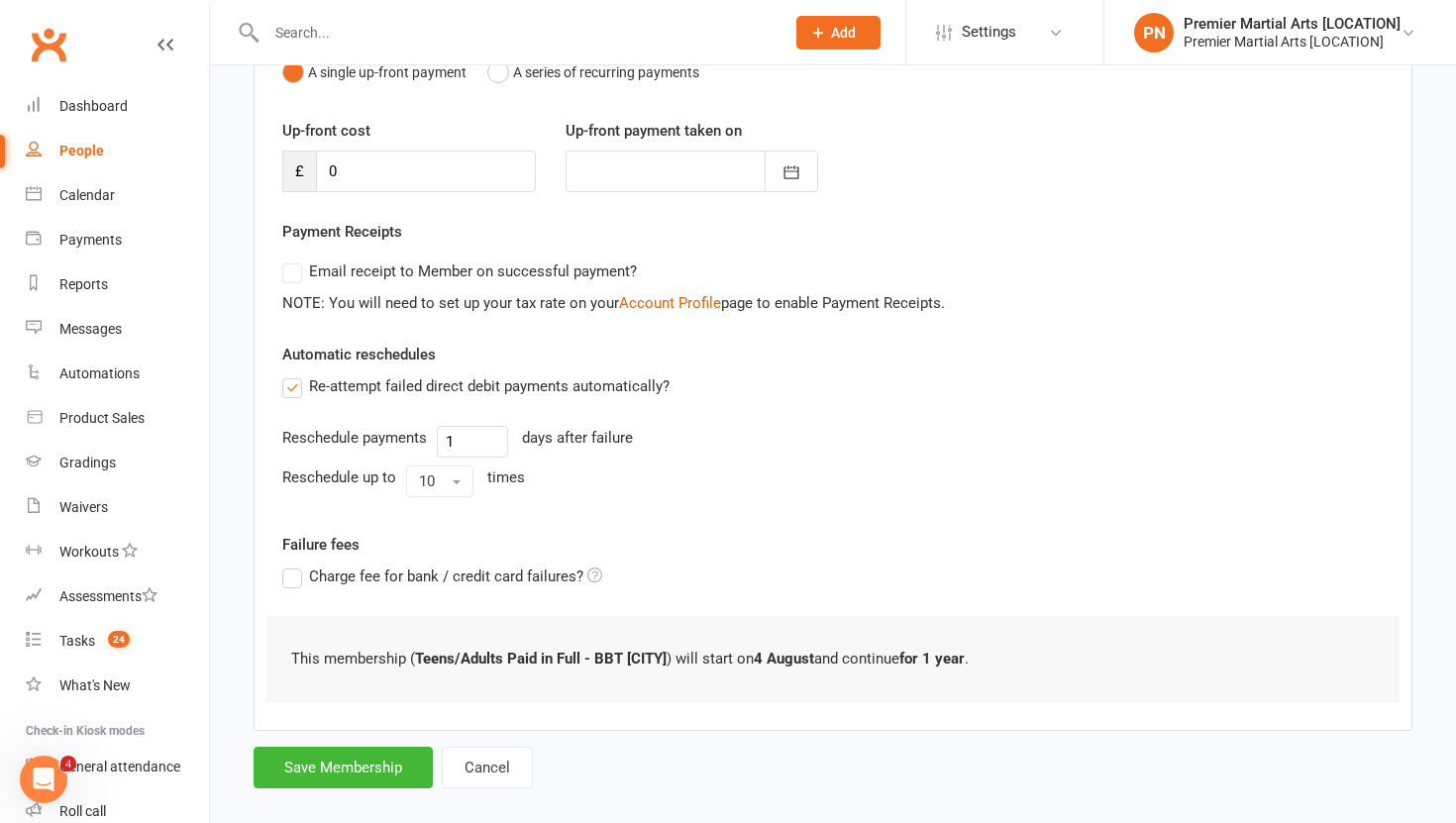 scroll, scrollTop: 256, scrollLeft: 0, axis: vertical 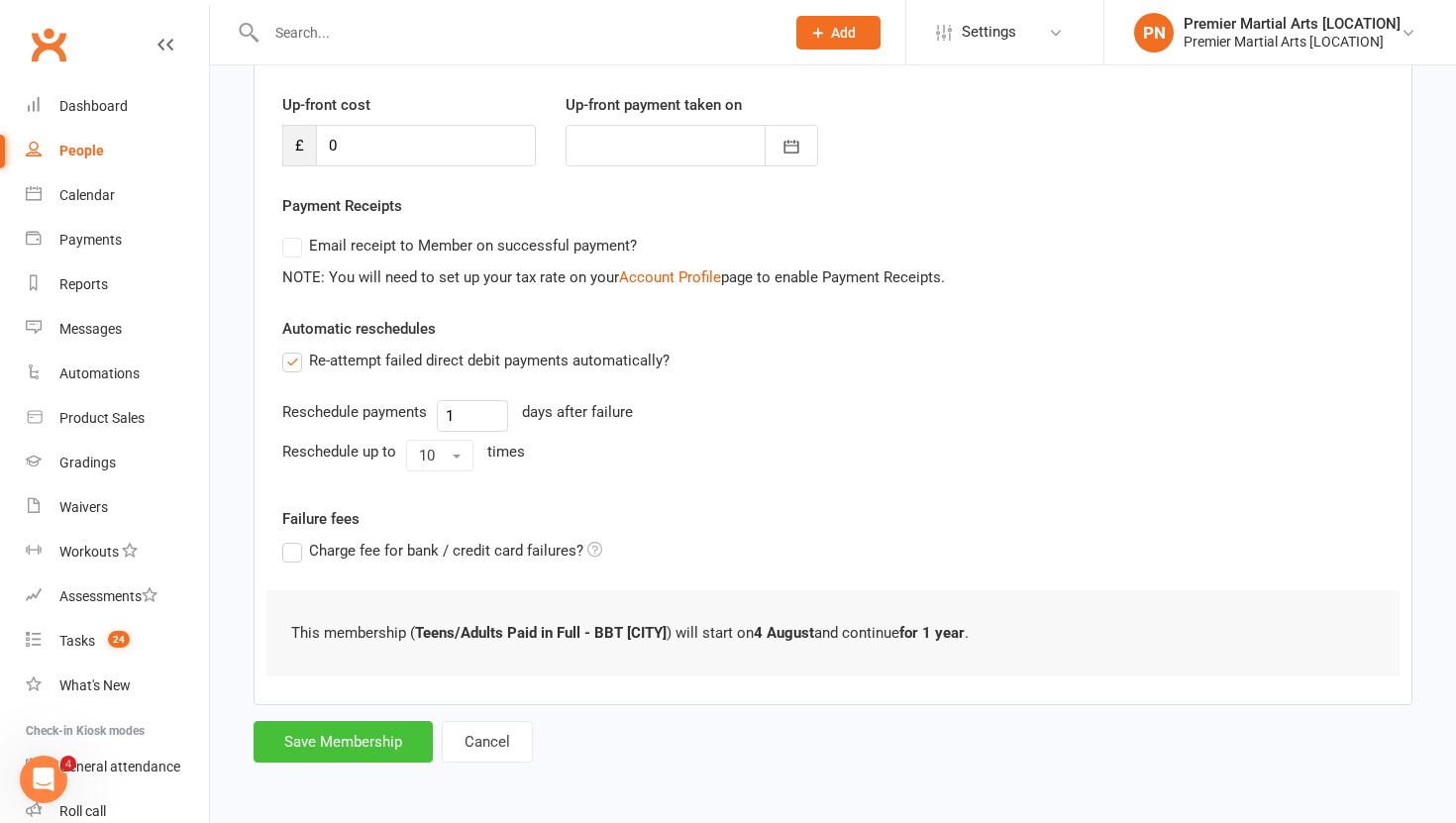 click on "Save Membership" at bounding box center (343, 742) 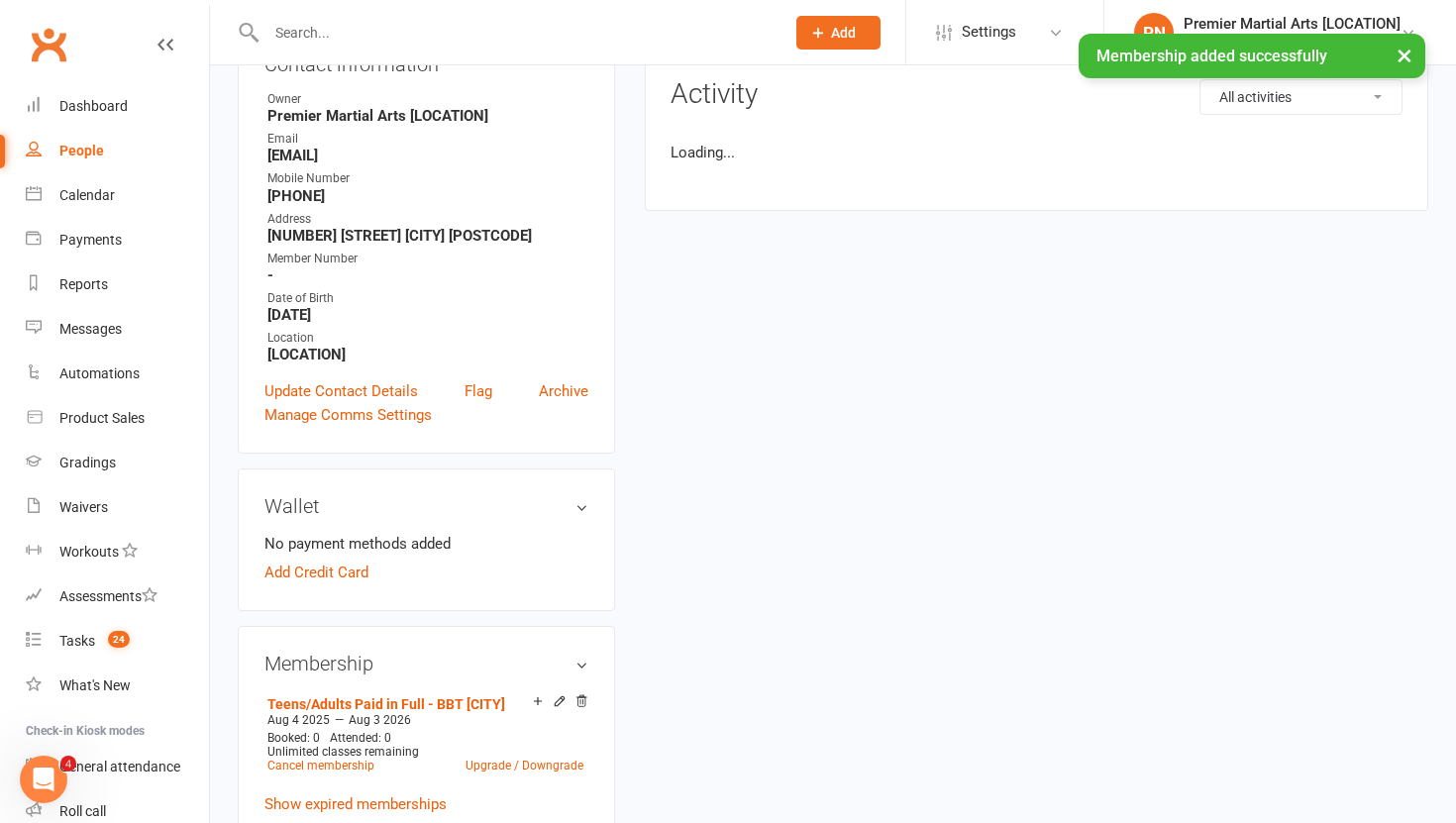 scroll, scrollTop: 0, scrollLeft: 0, axis: both 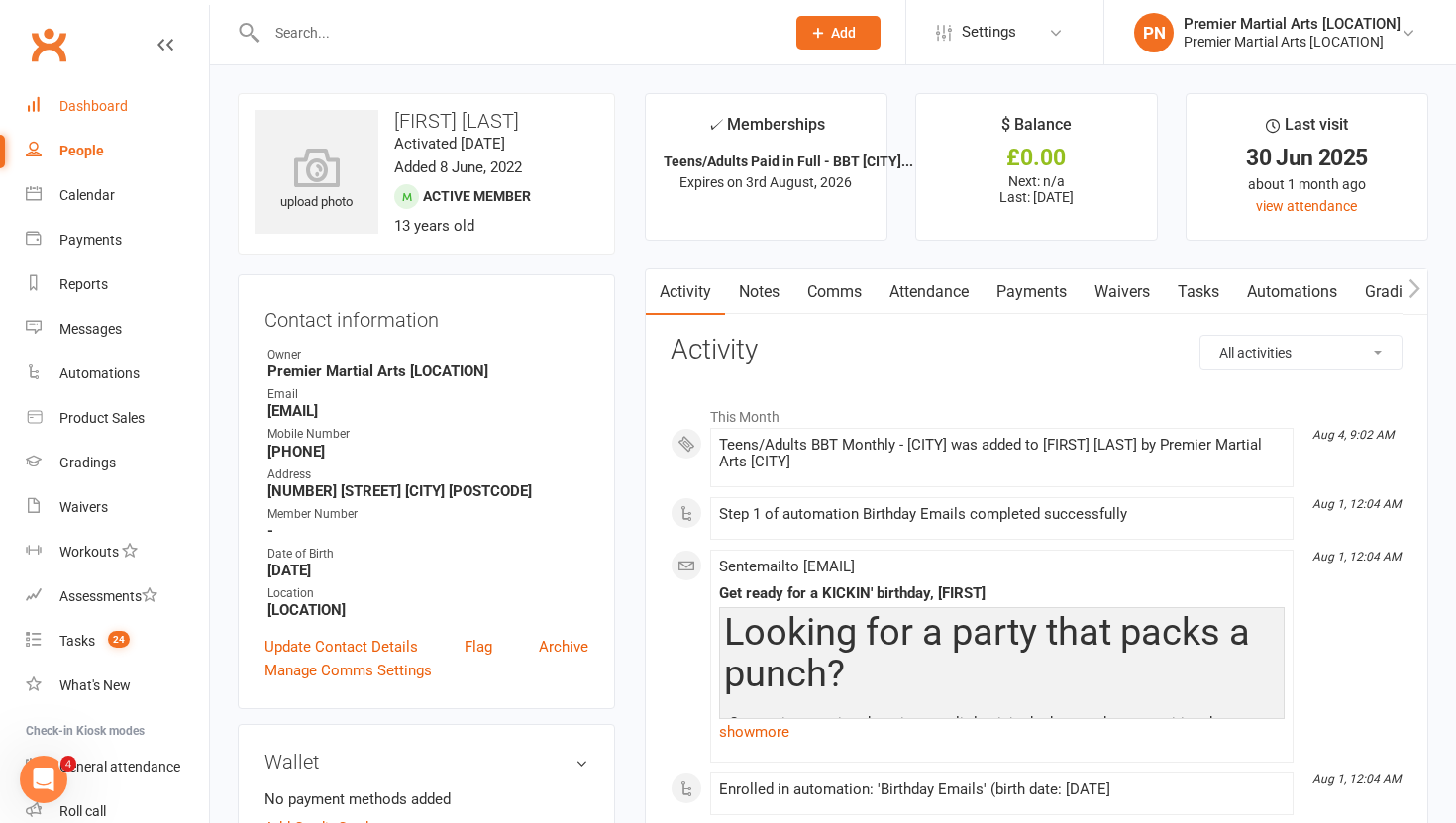 click on "Dashboard" at bounding box center [93, 106] 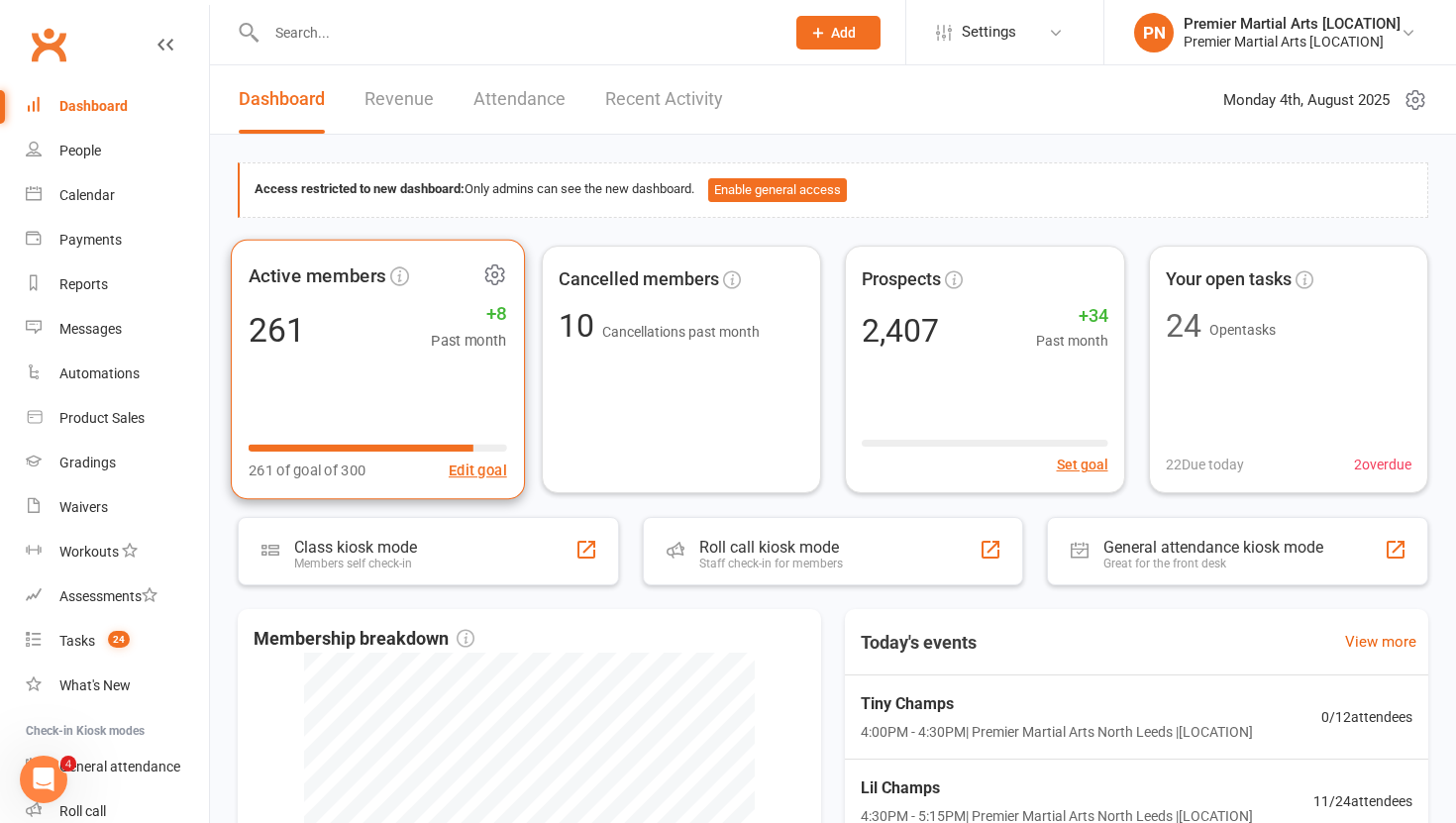 click 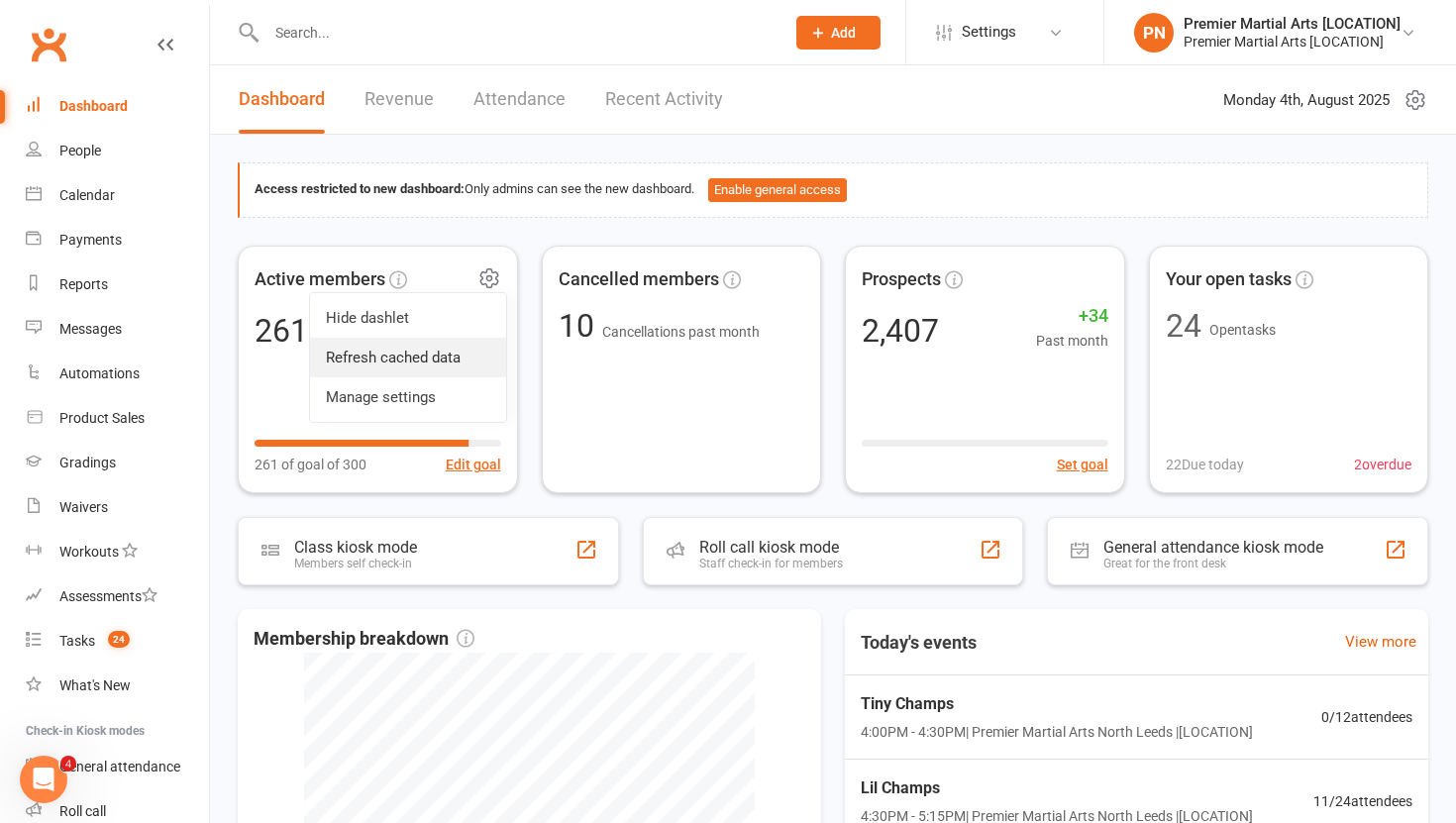 click on "Refresh cached data" at bounding box center (408, 358) 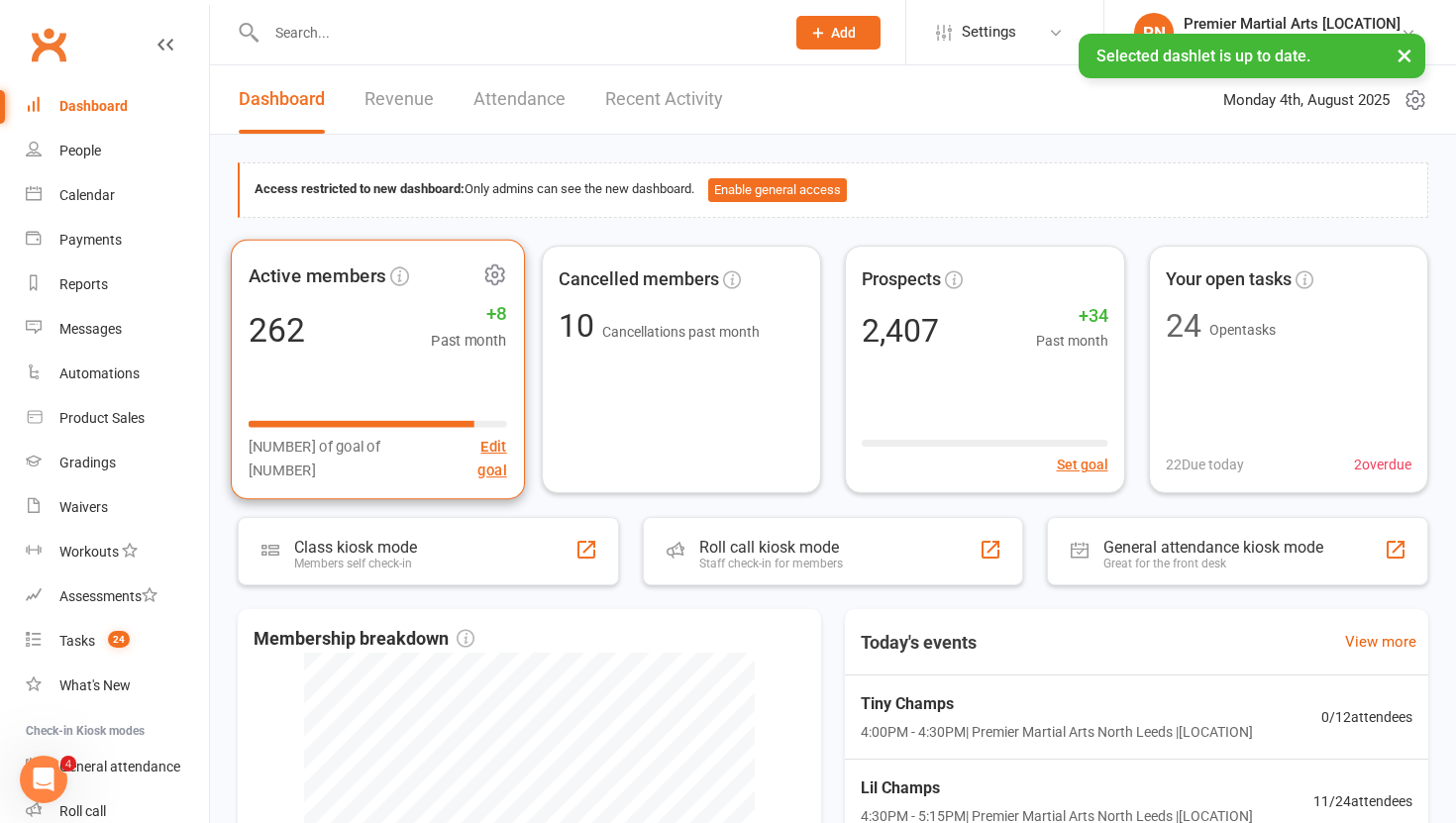 click on "[NUMBER] +8 Past month" at bounding box center [377, 329] 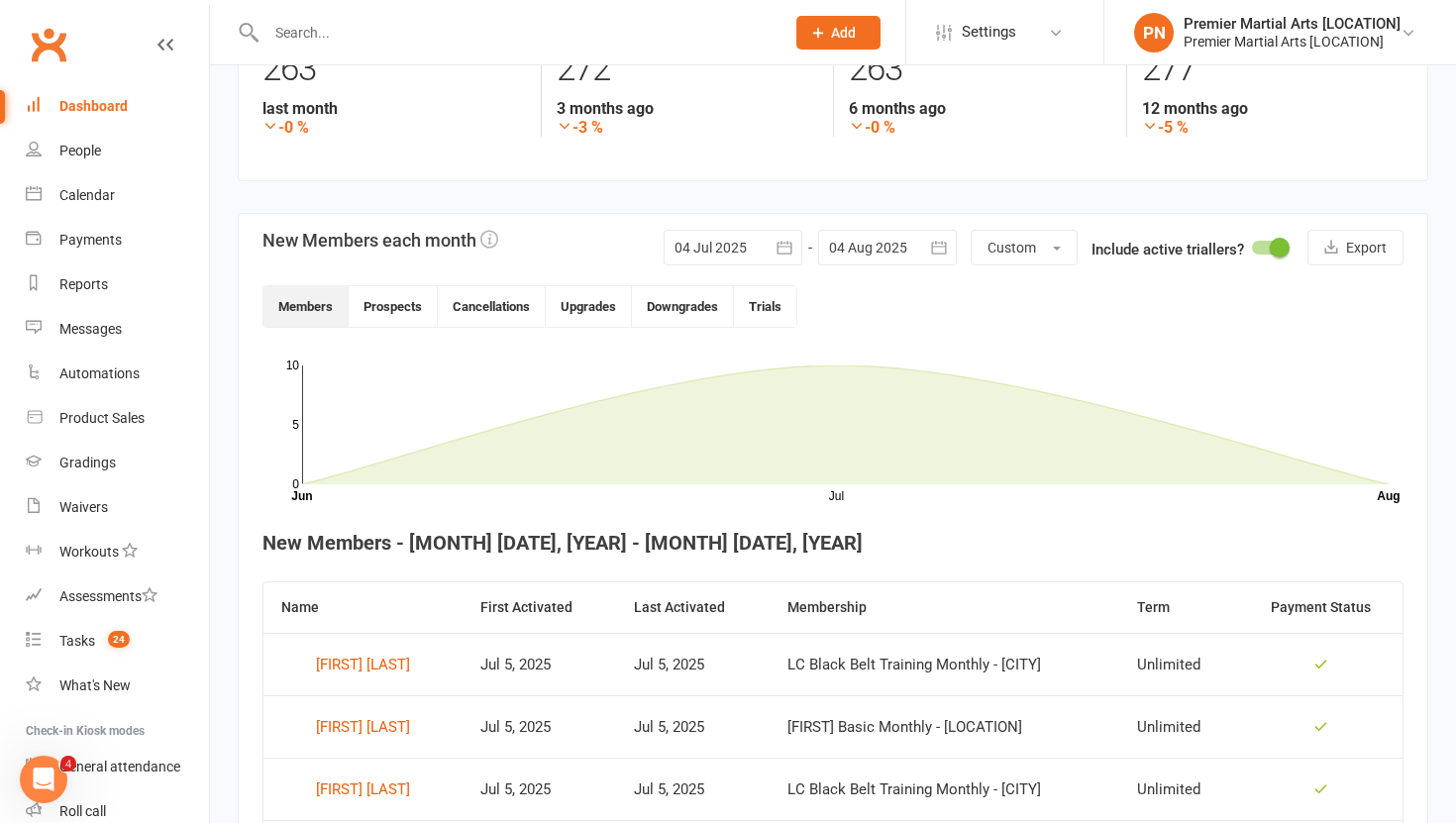 scroll, scrollTop: 330, scrollLeft: 0, axis: vertical 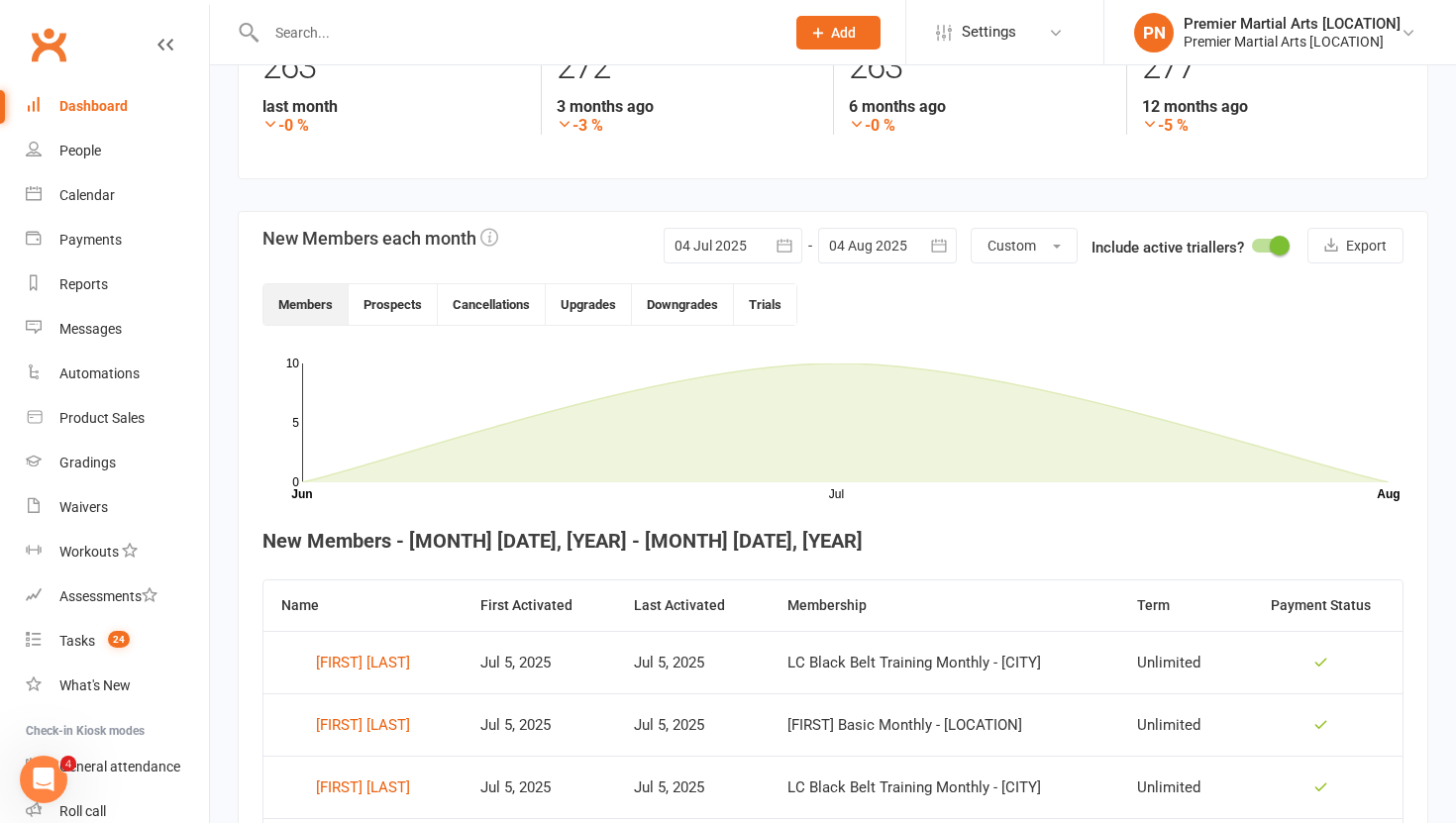 click 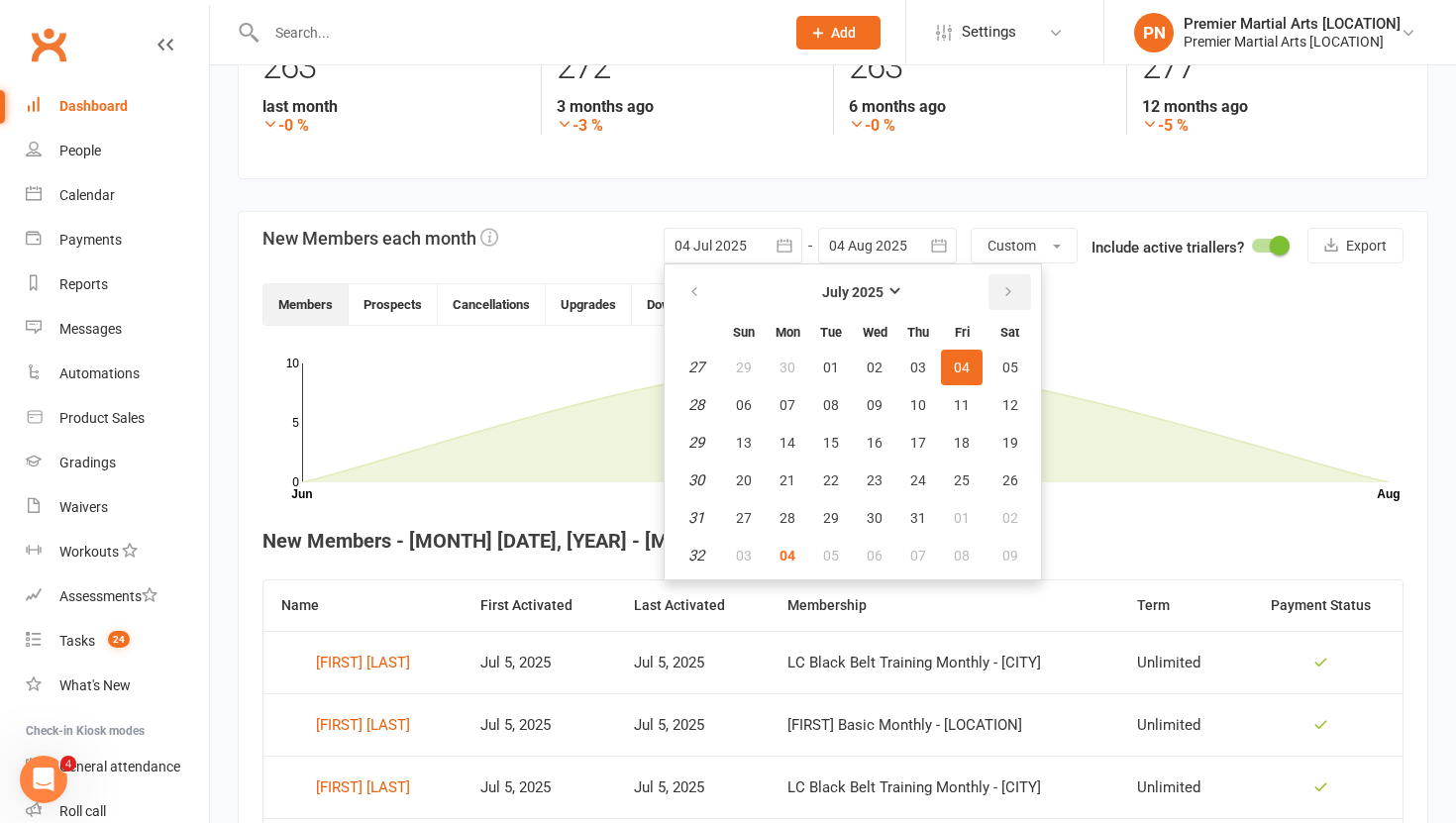 click at bounding box center (1009, 292) 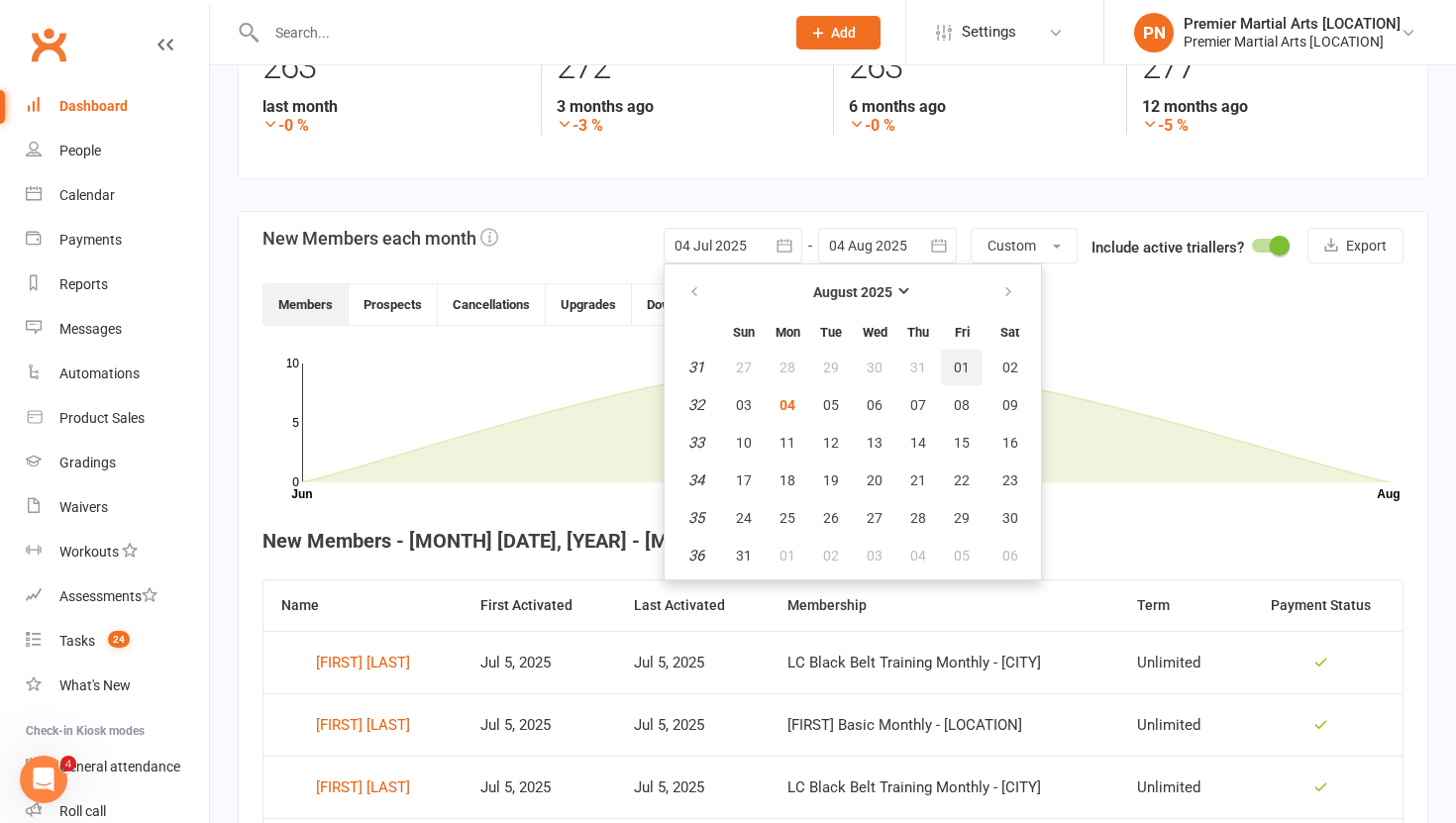 click on "01" at bounding box center (962, 367) 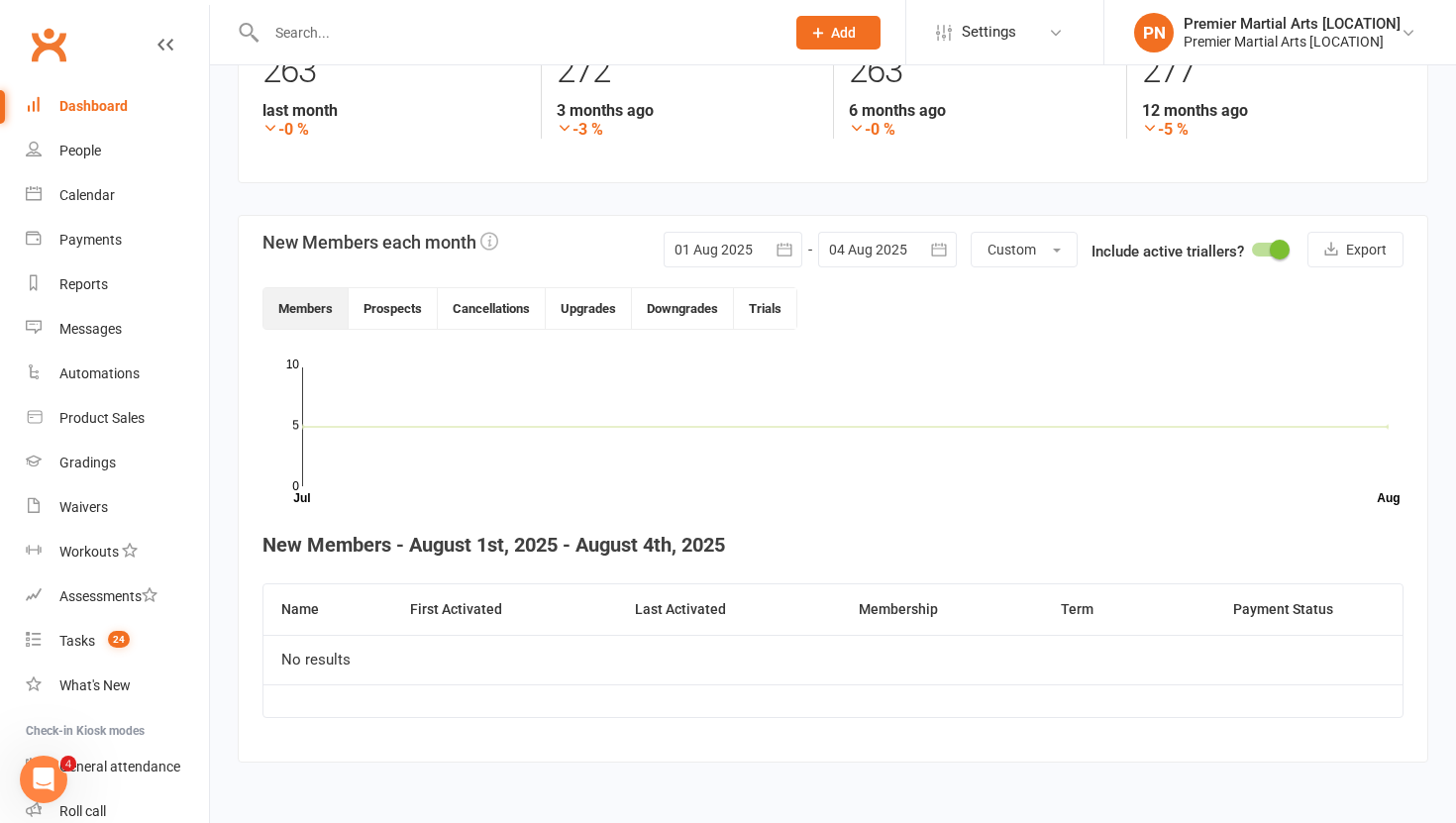 scroll, scrollTop: 326, scrollLeft: 0, axis: vertical 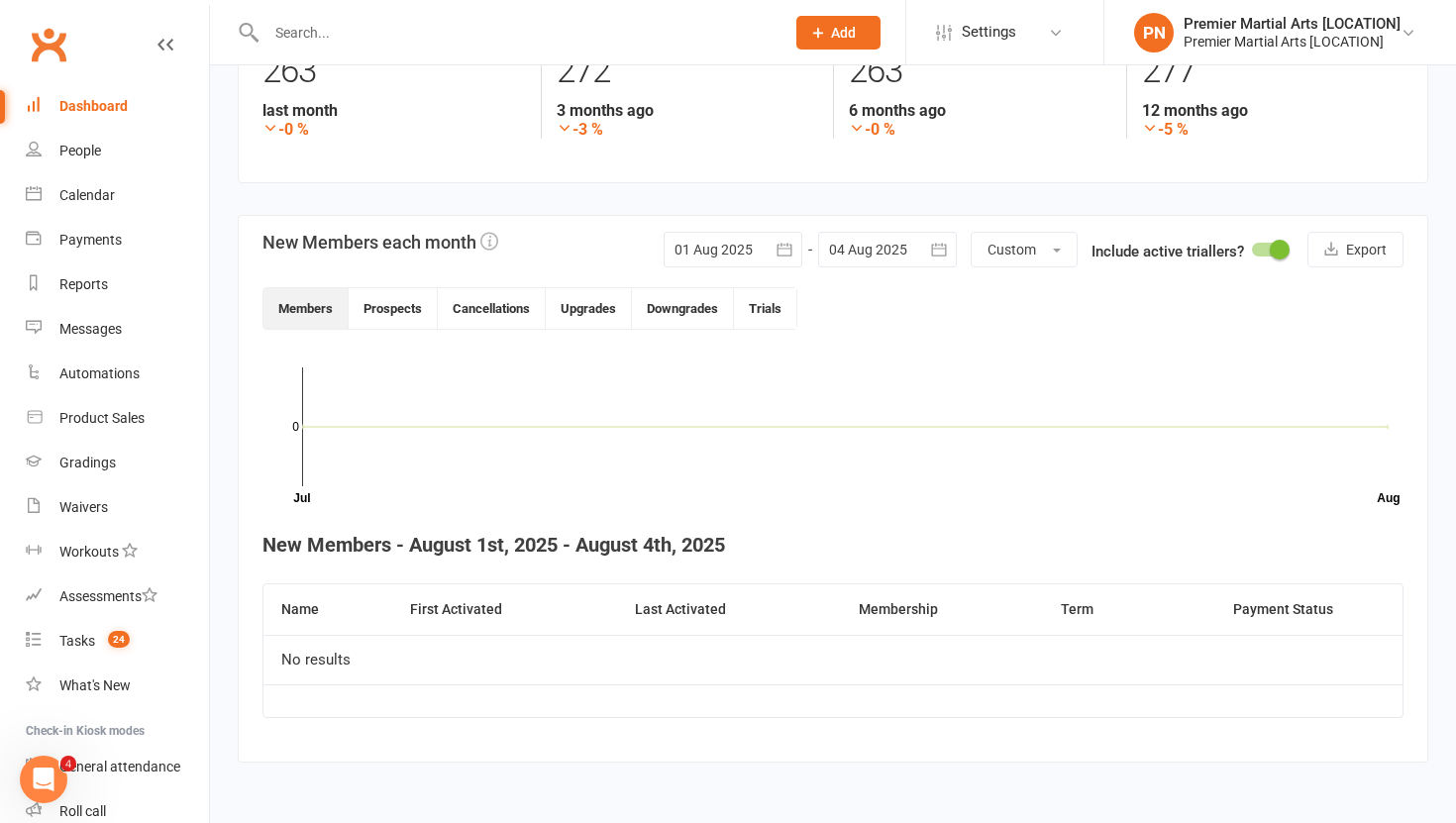 click 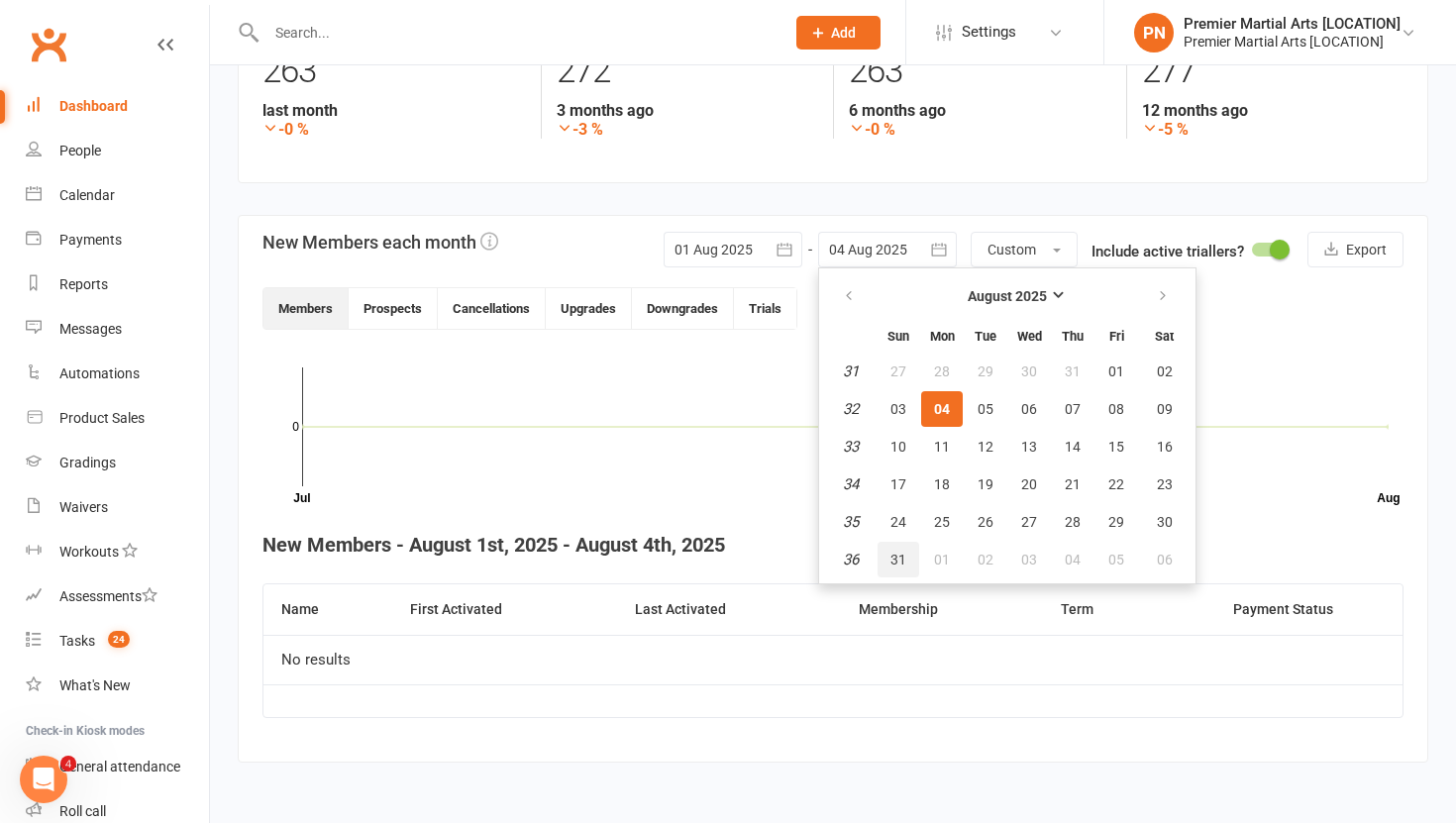 click on "31" at bounding box center [898, 560] 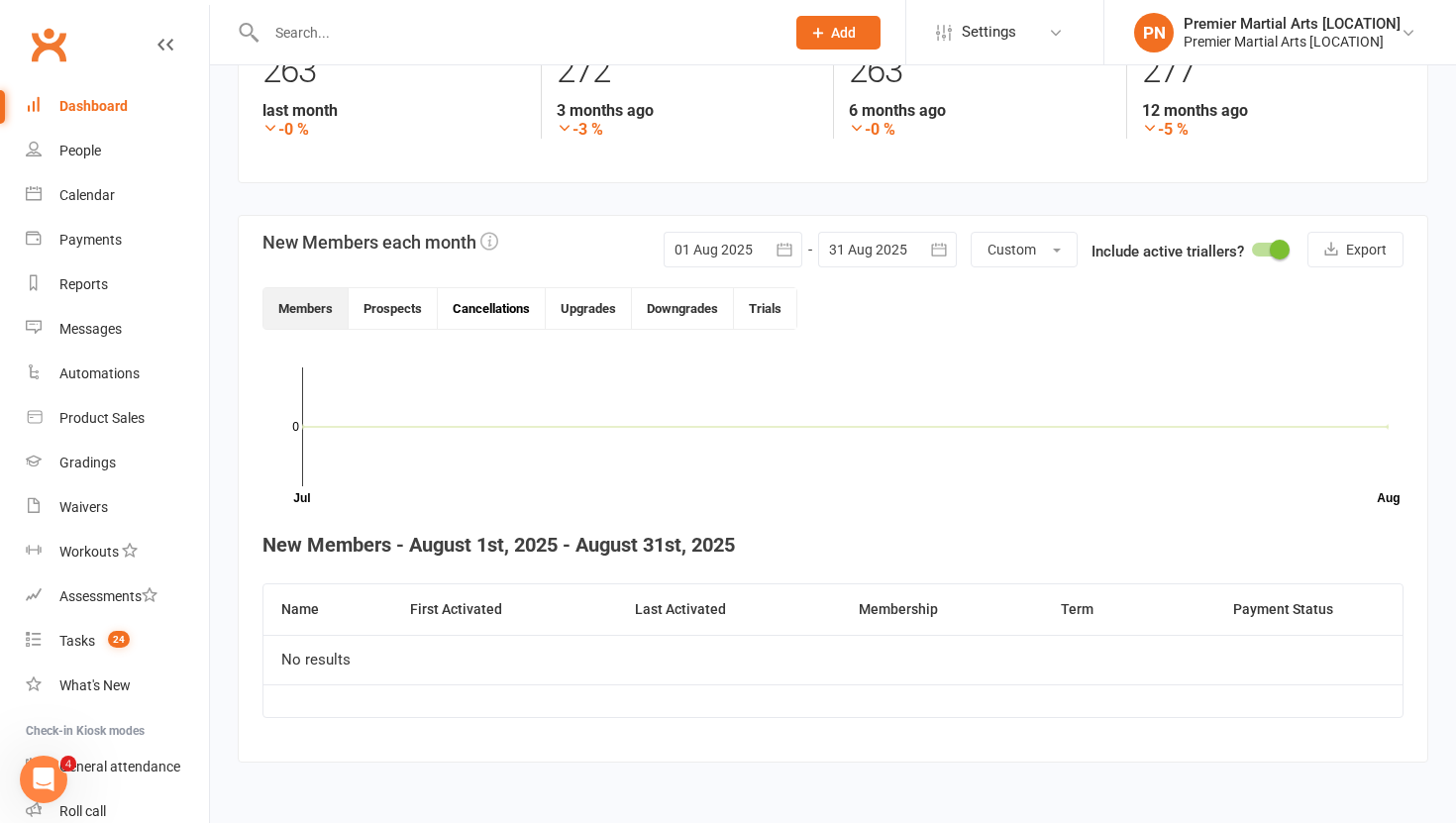 click on "Cancellations" at bounding box center (491, 308) 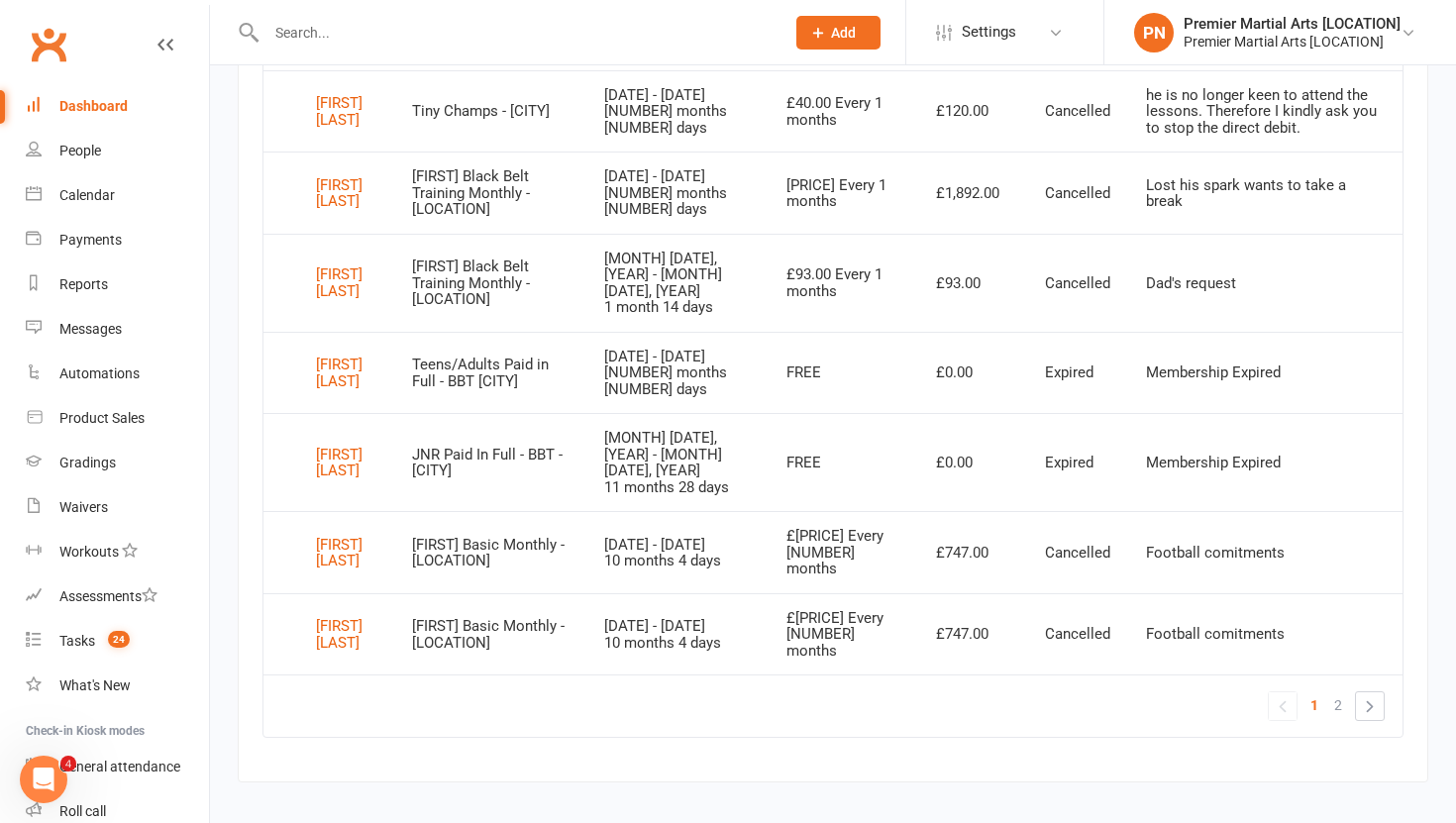 scroll, scrollTop: 1657, scrollLeft: 0, axis: vertical 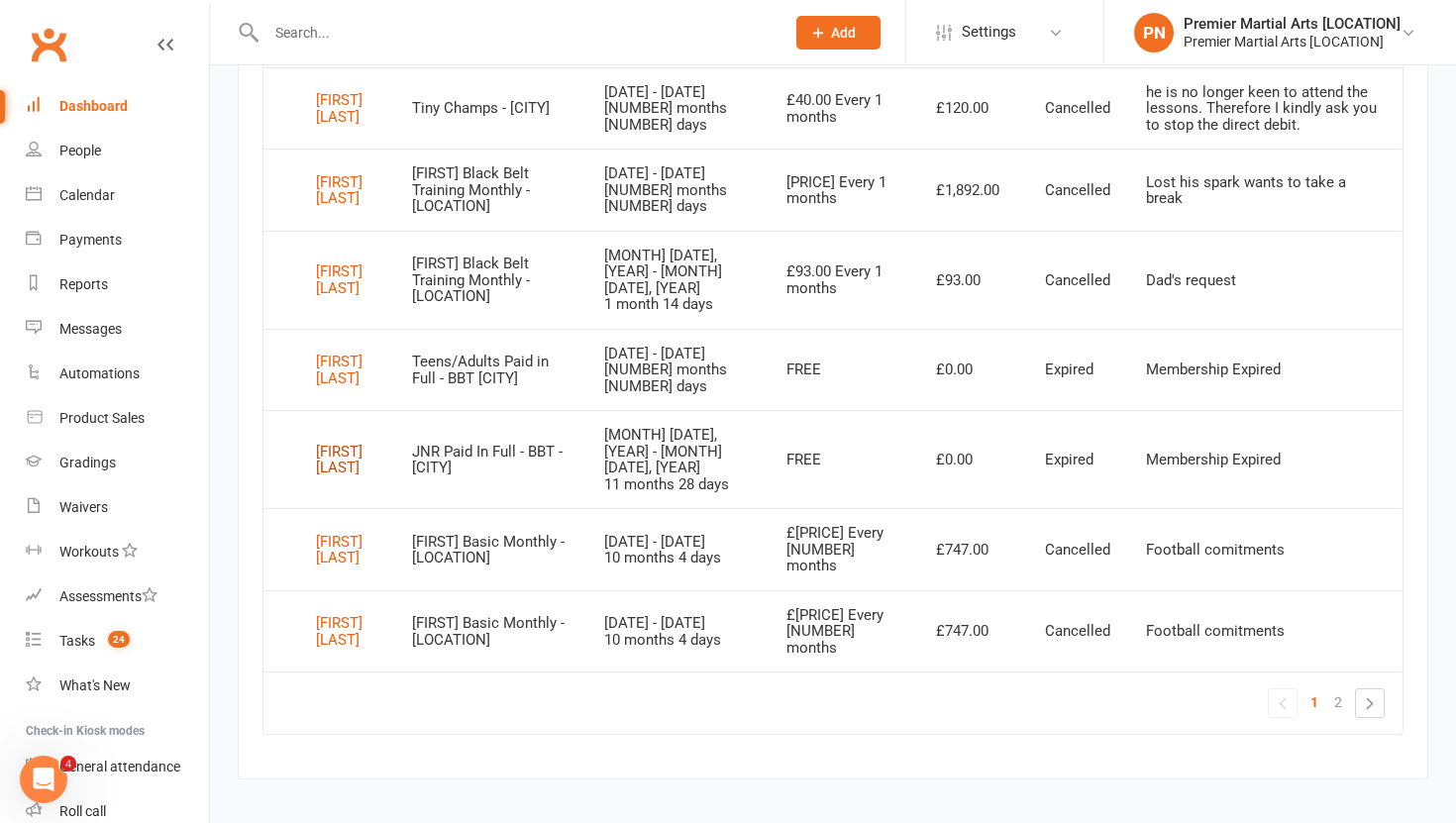 click on "[FIRST] [LAST]" at bounding box center [346, 460] 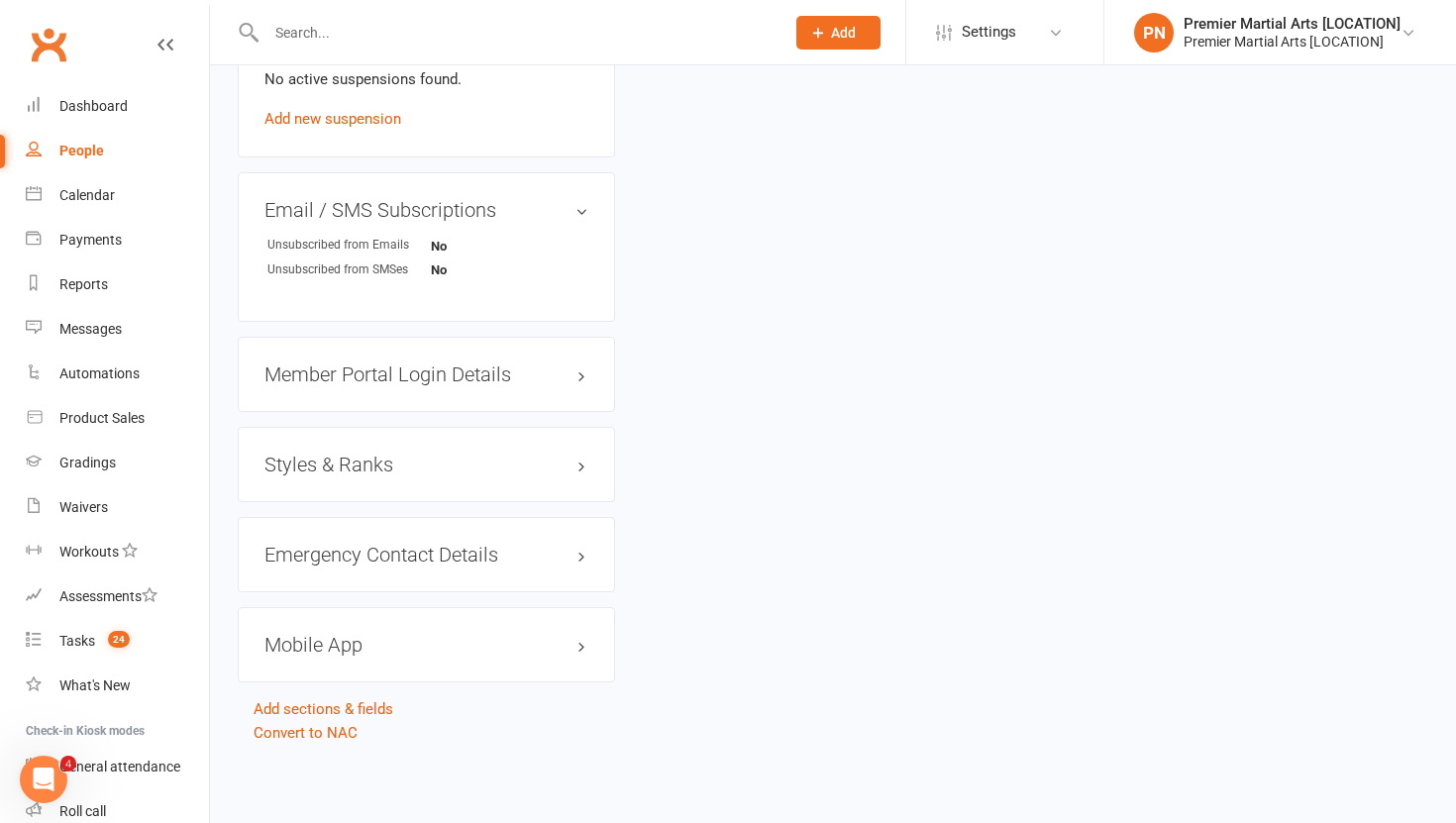 scroll, scrollTop: 0, scrollLeft: 0, axis: both 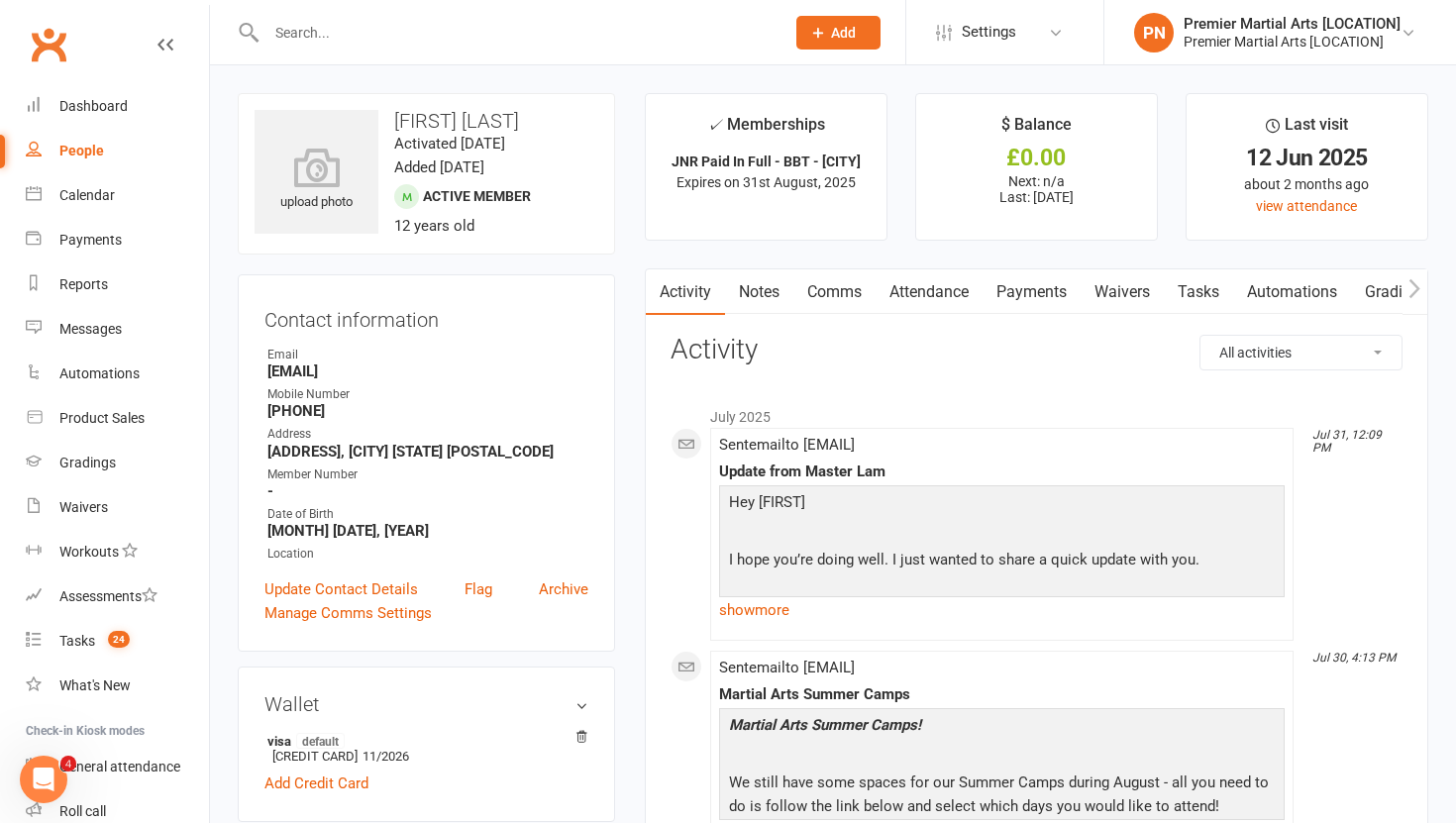 click on "Attendance" at bounding box center [929, 292] 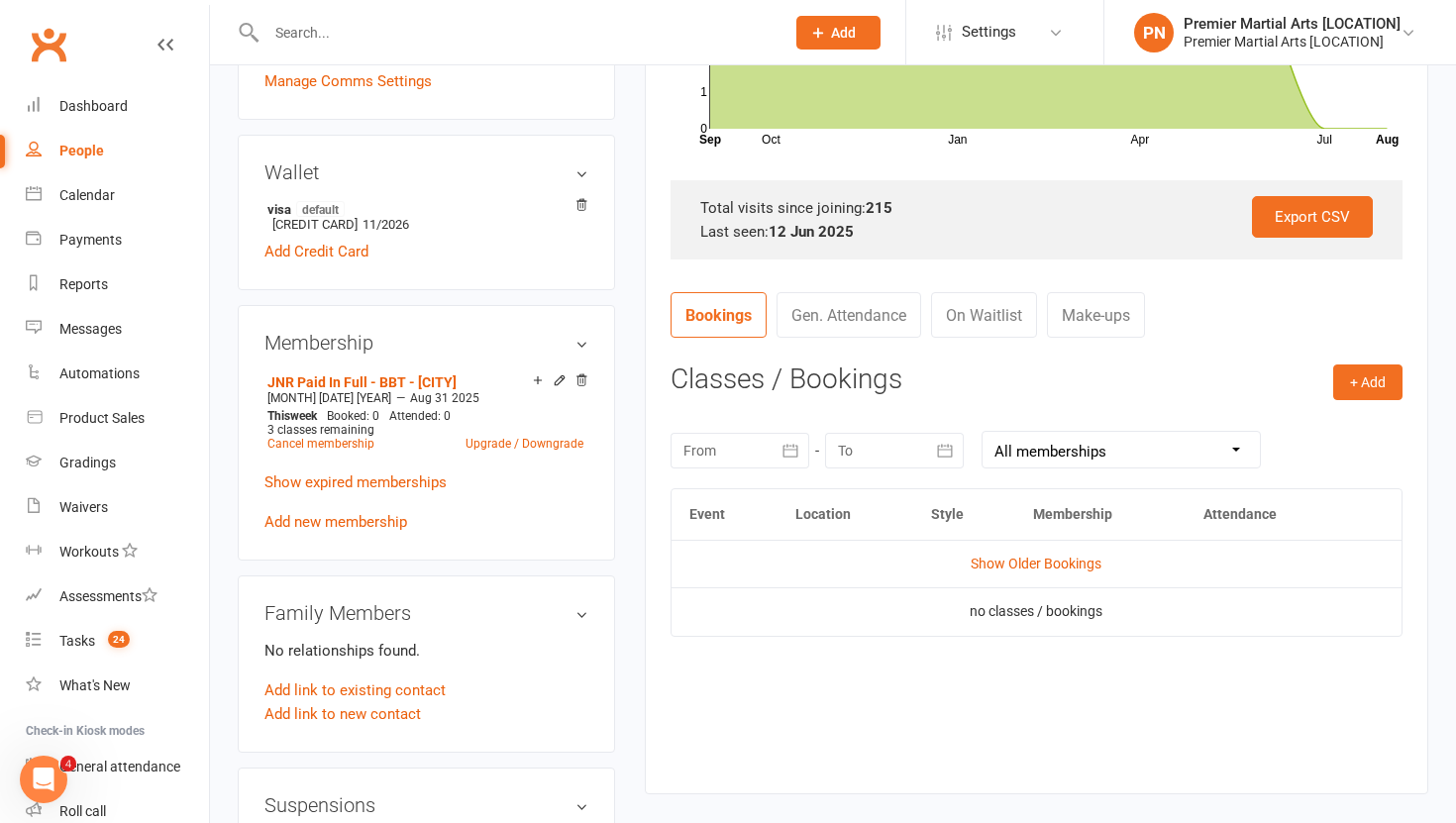 scroll, scrollTop: 0, scrollLeft: 0, axis: both 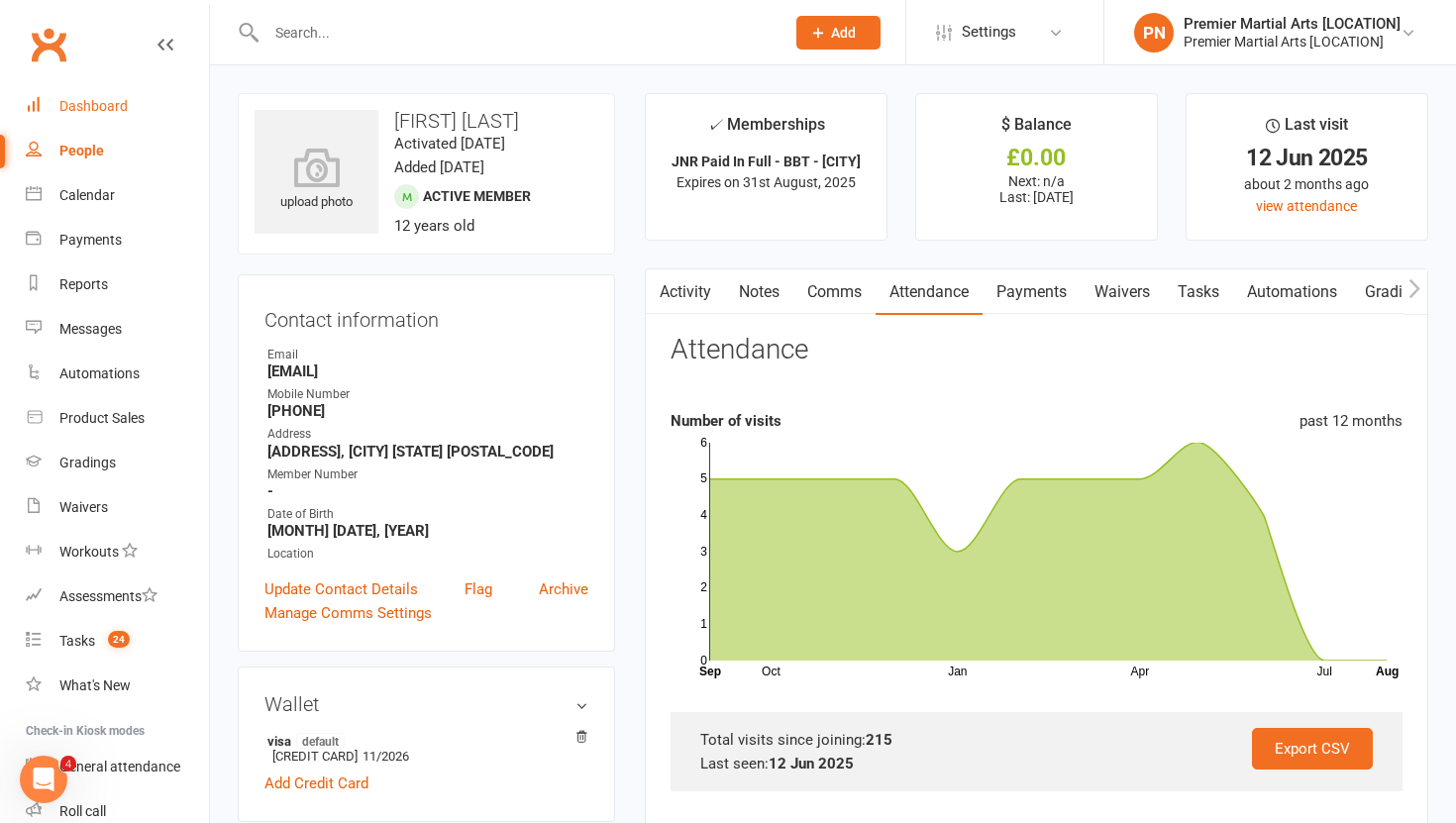 click on "Dashboard" at bounding box center [93, 106] 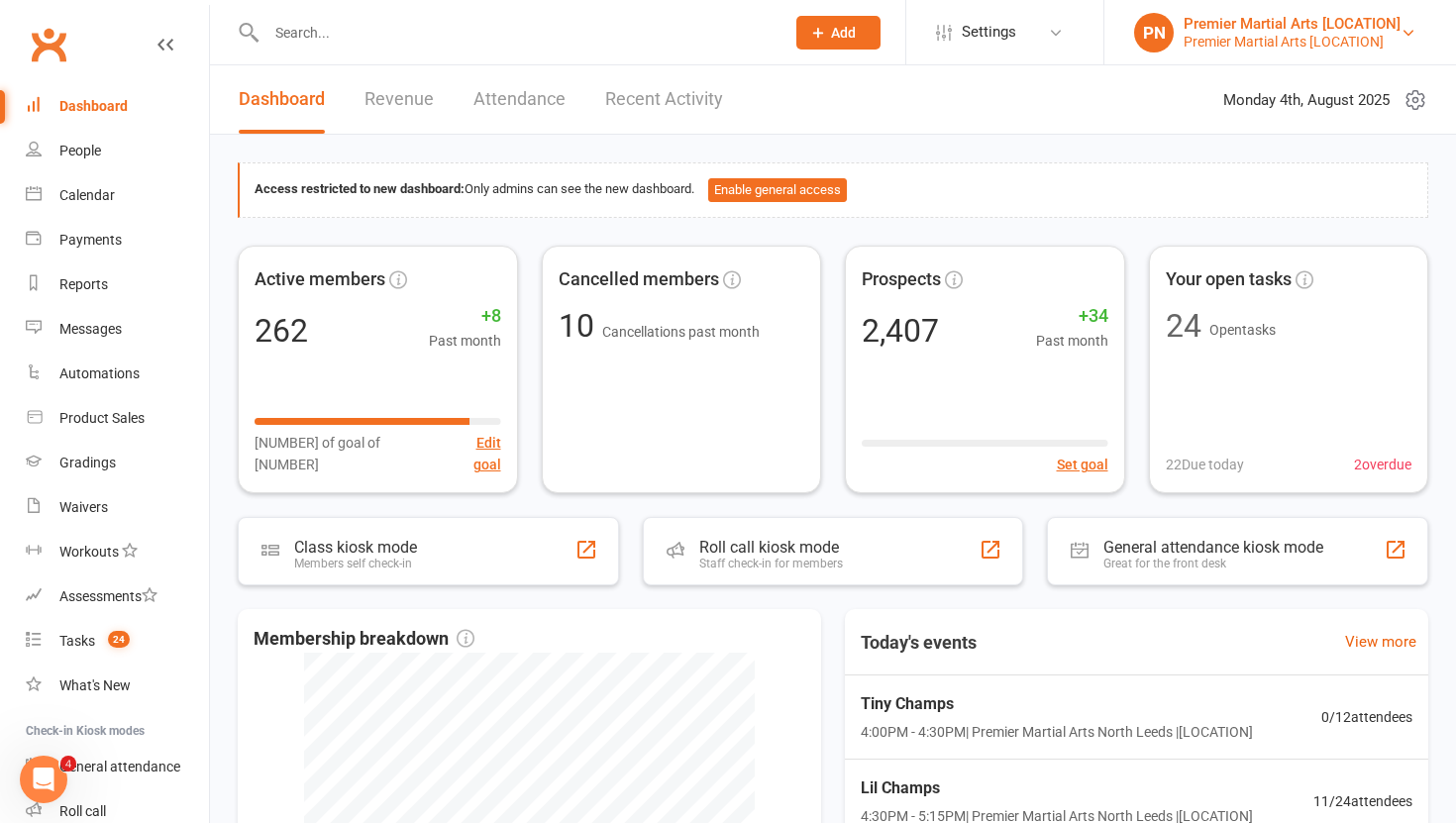 click on "Premier Martial Arts [LOCATION]" at bounding box center [1292, 24] 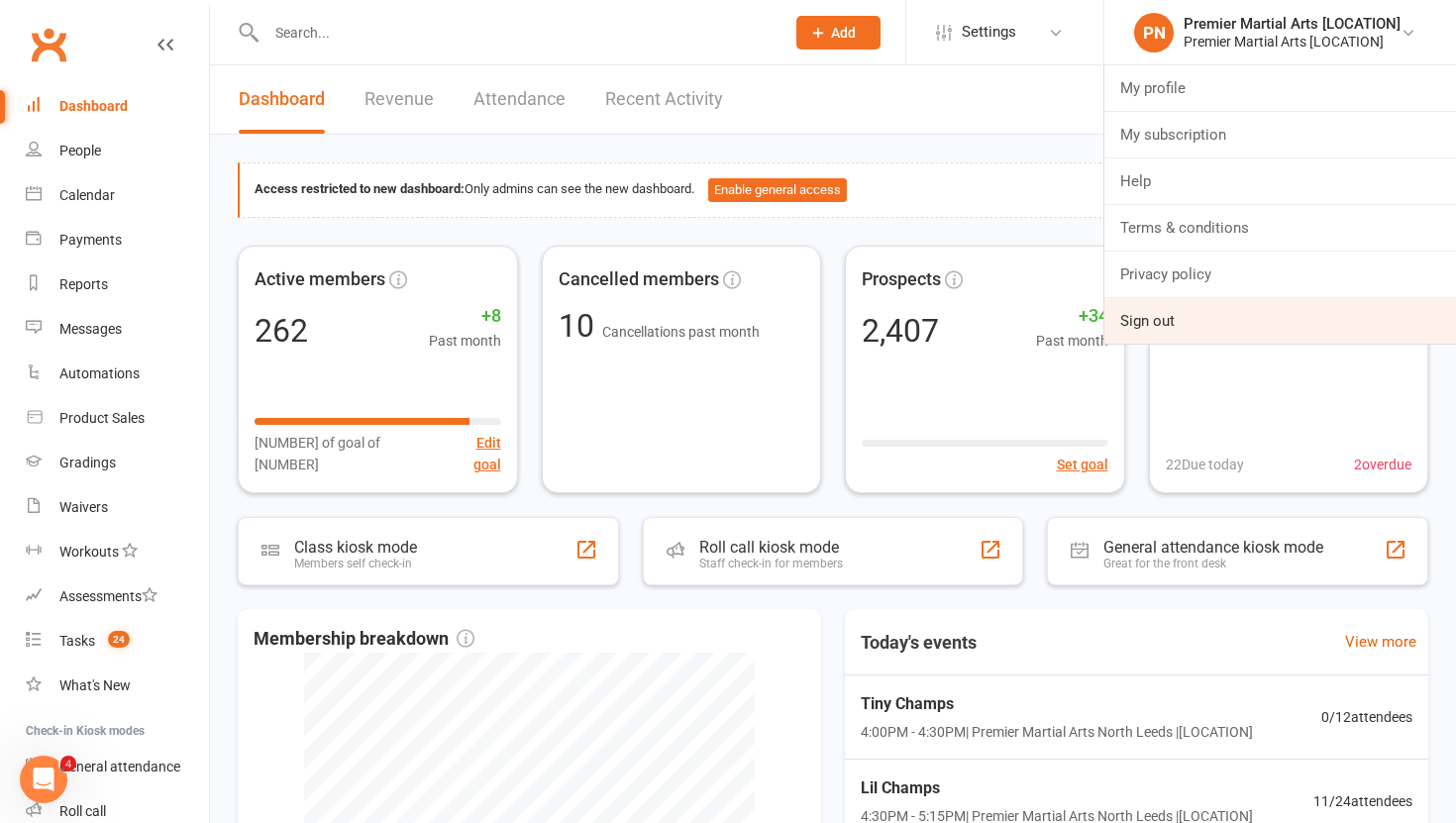 click on "Sign out" at bounding box center [1280, 321] 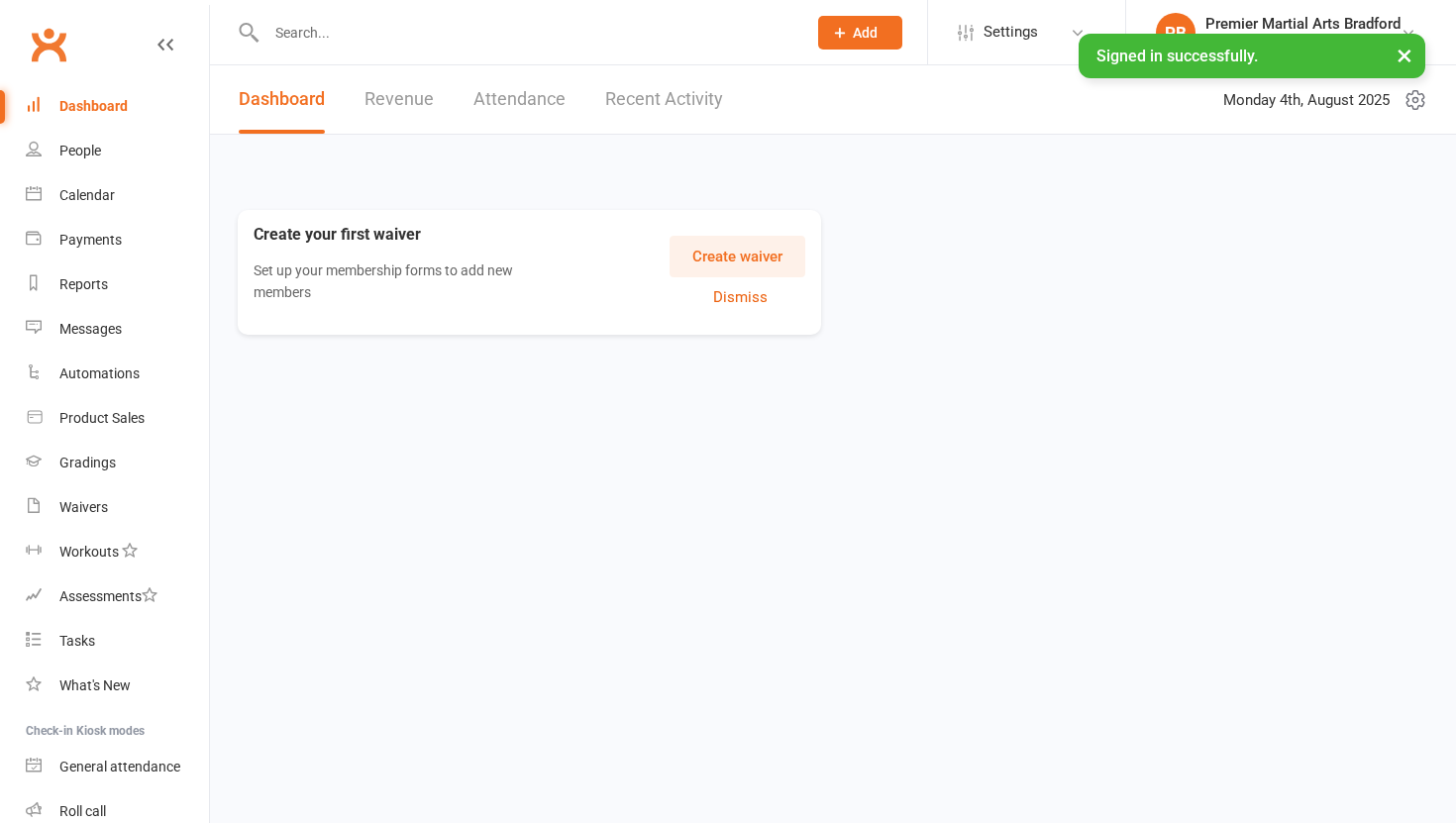 scroll, scrollTop: 0, scrollLeft: 0, axis: both 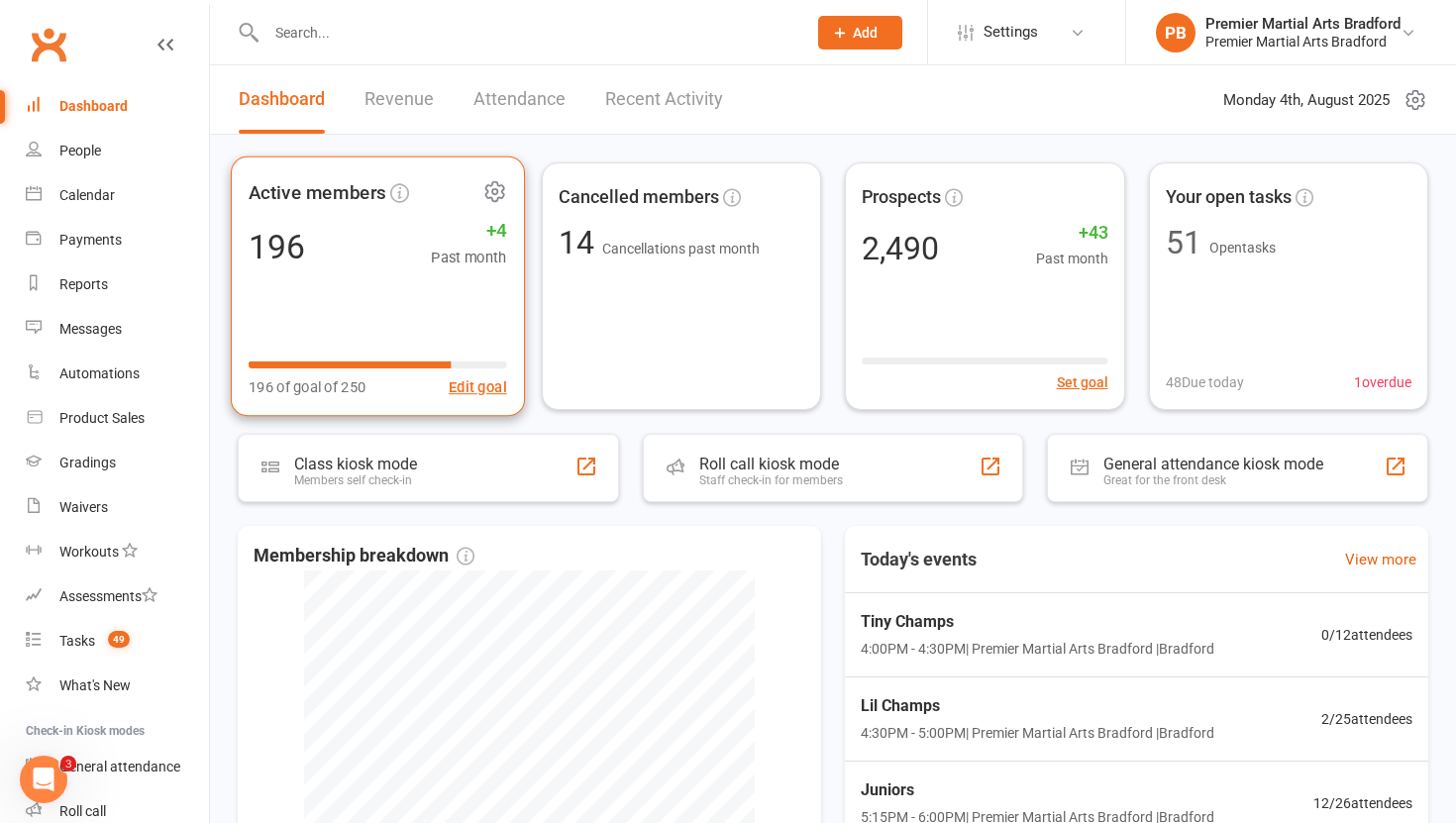 click on "[NUMBER] +[NUMBER] Past month" at bounding box center [377, 246] 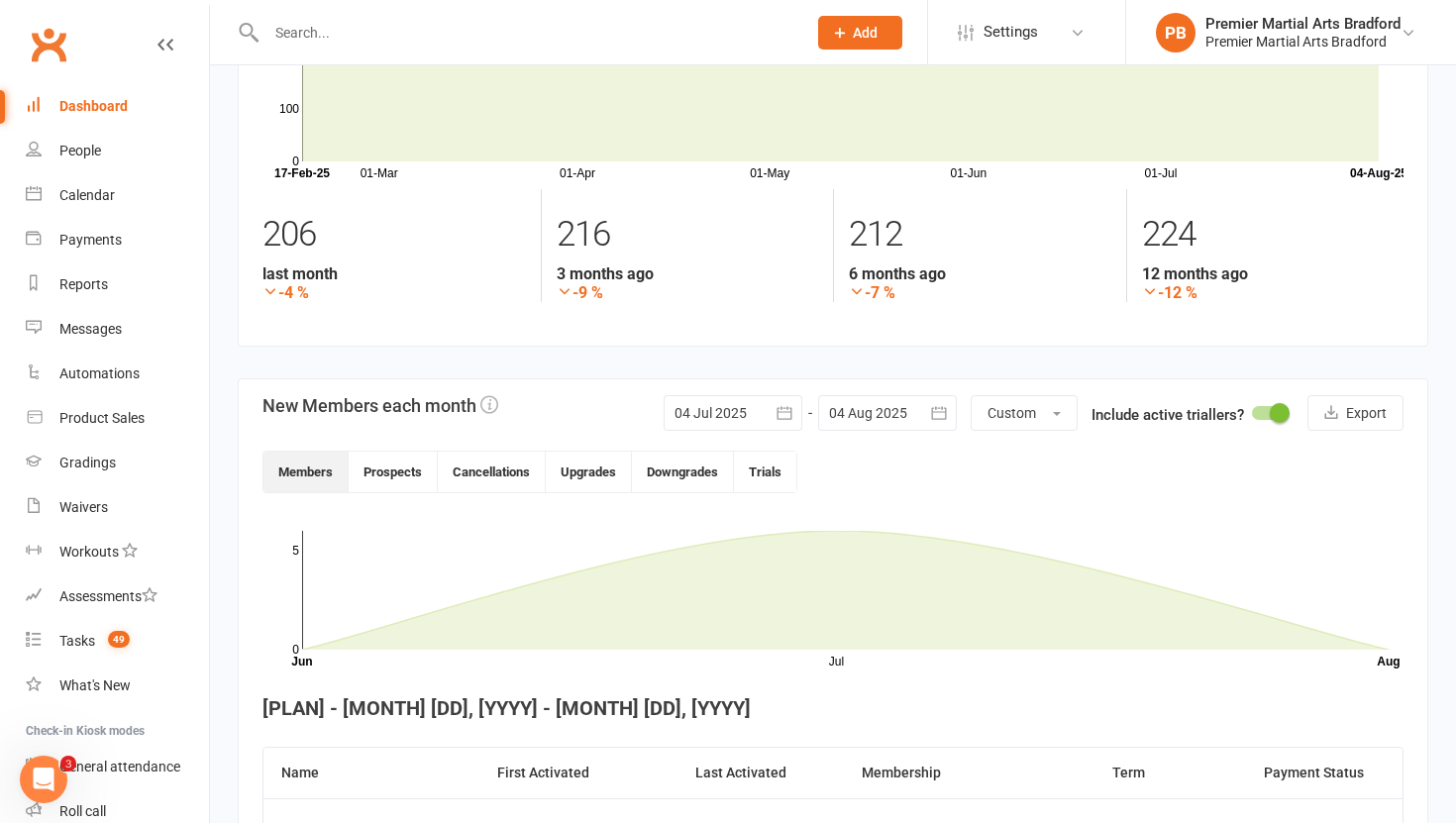 scroll, scrollTop: 163, scrollLeft: 0, axis: vertical 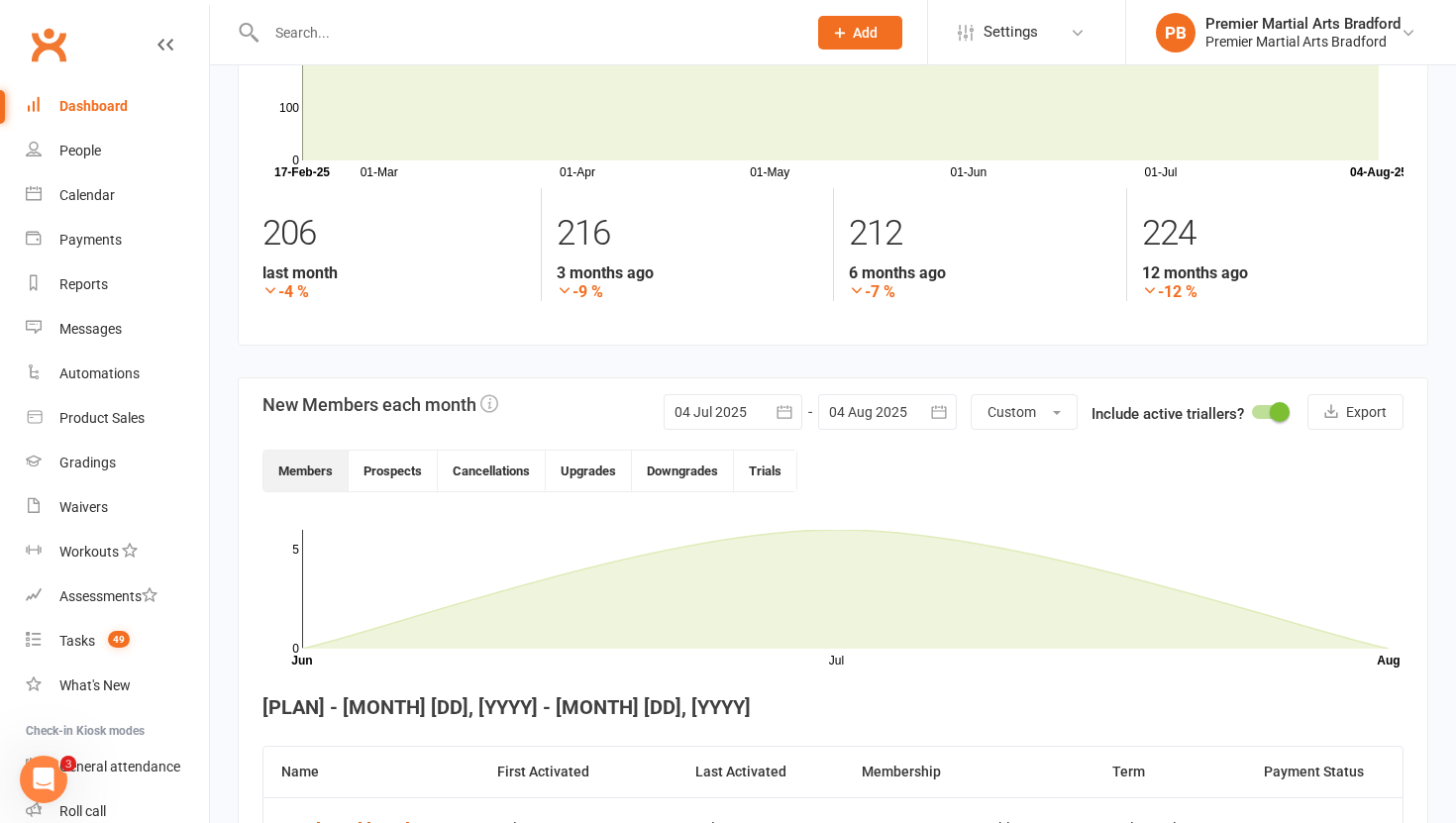 click at bounding box center (784, 412) 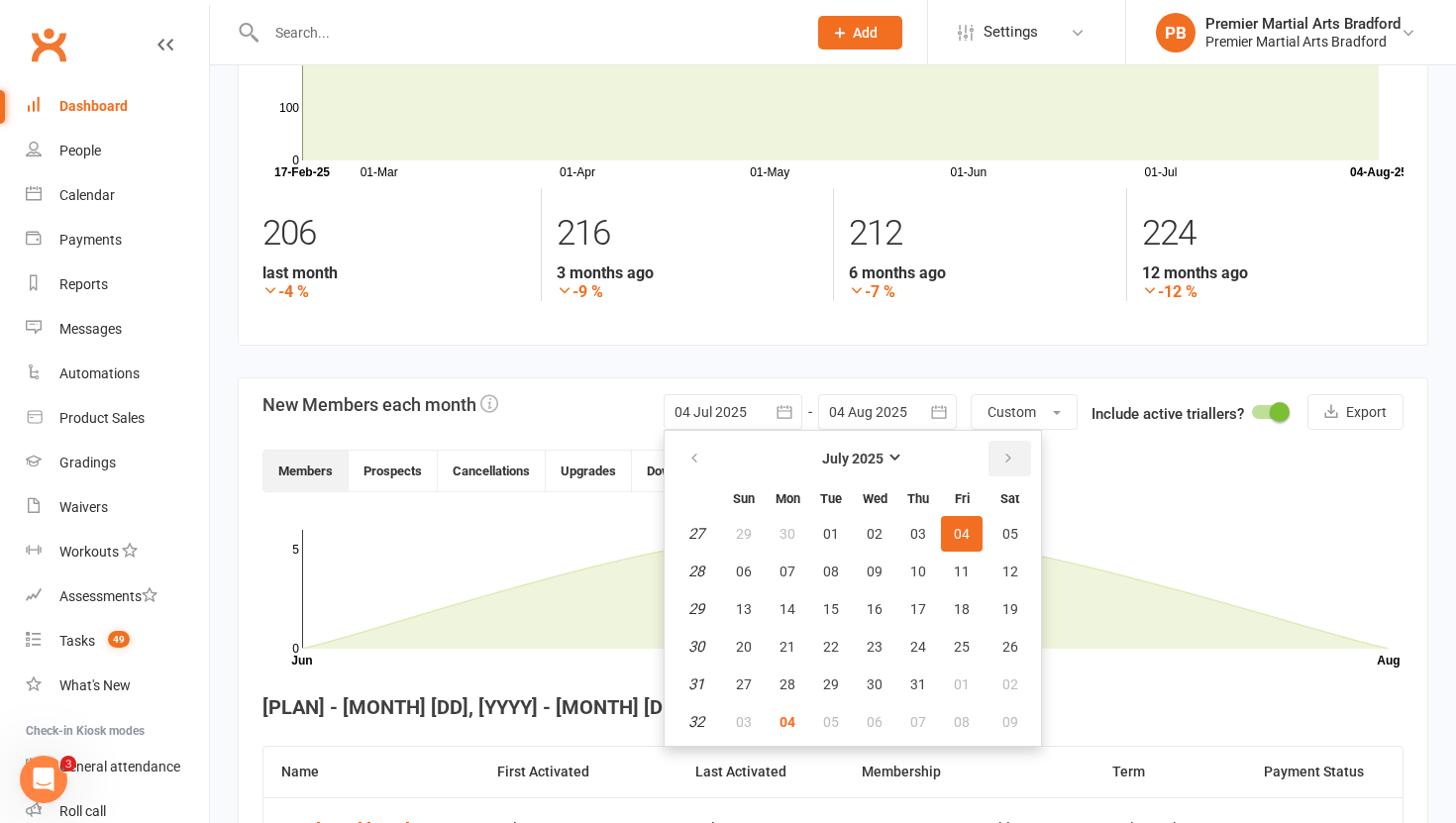 click at bounding box center [1008, 459] 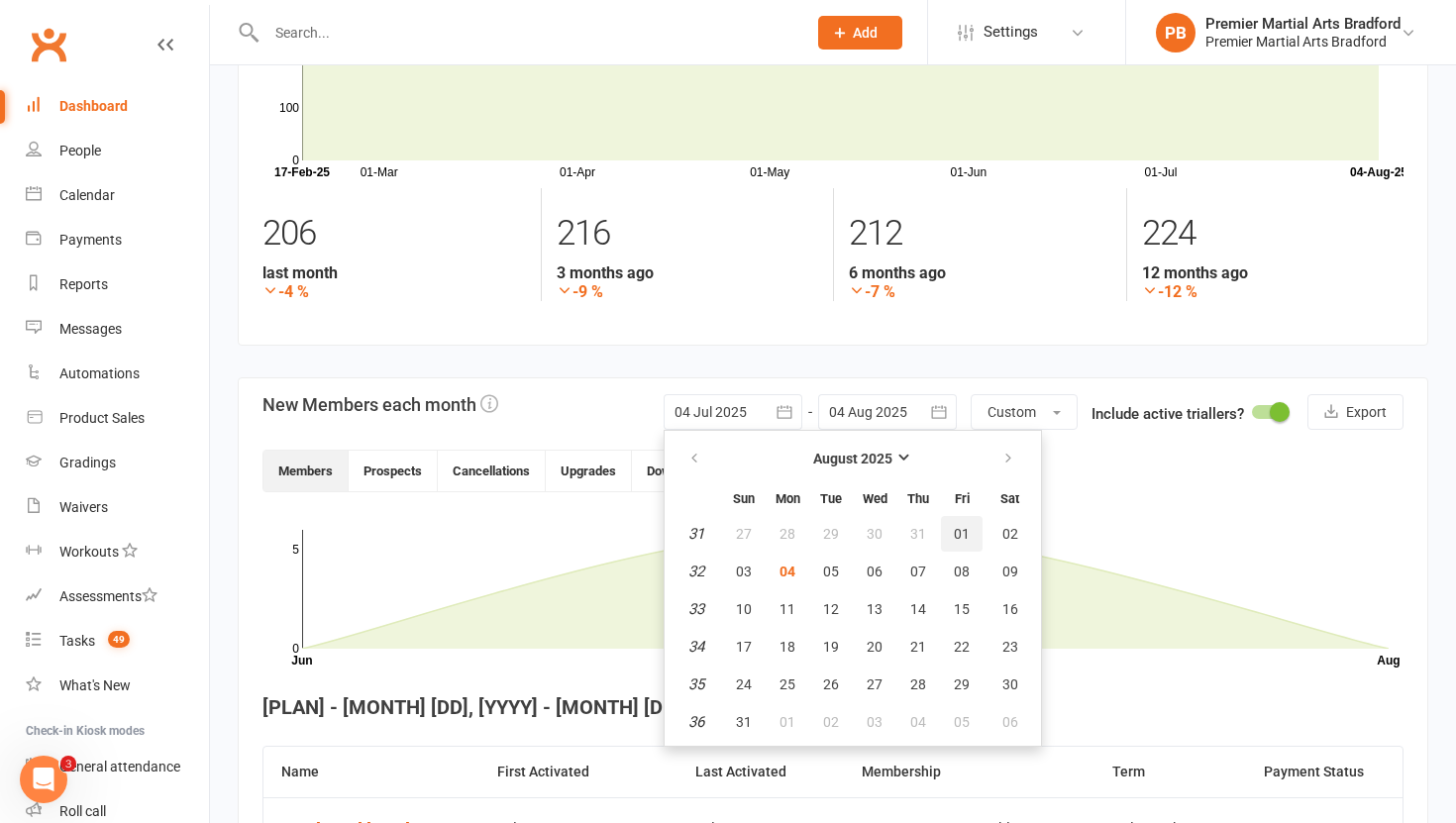 click on "01" at bounding box center (962, 534) 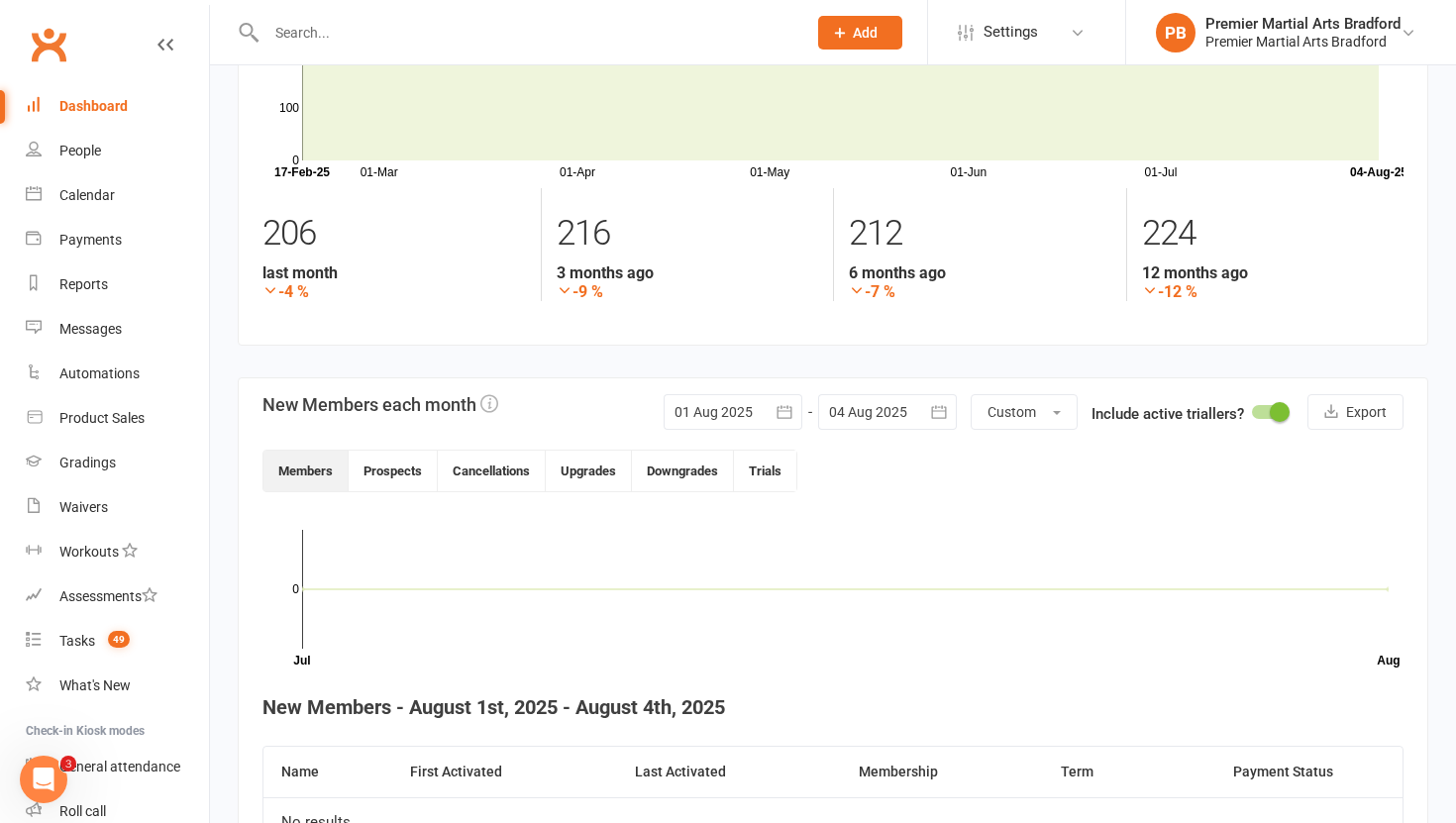 click 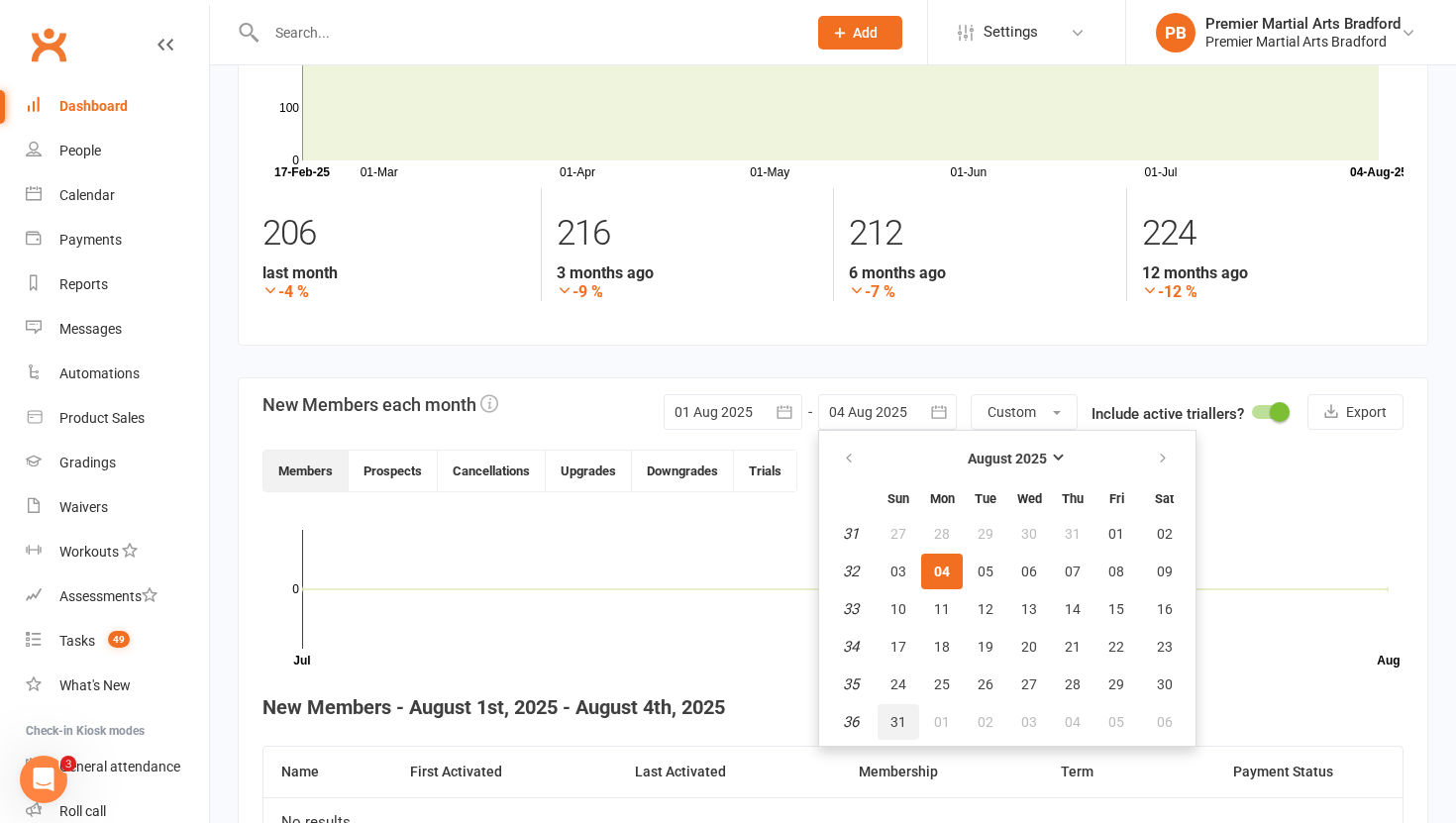 click on "31" at bounding box center [898, 722] 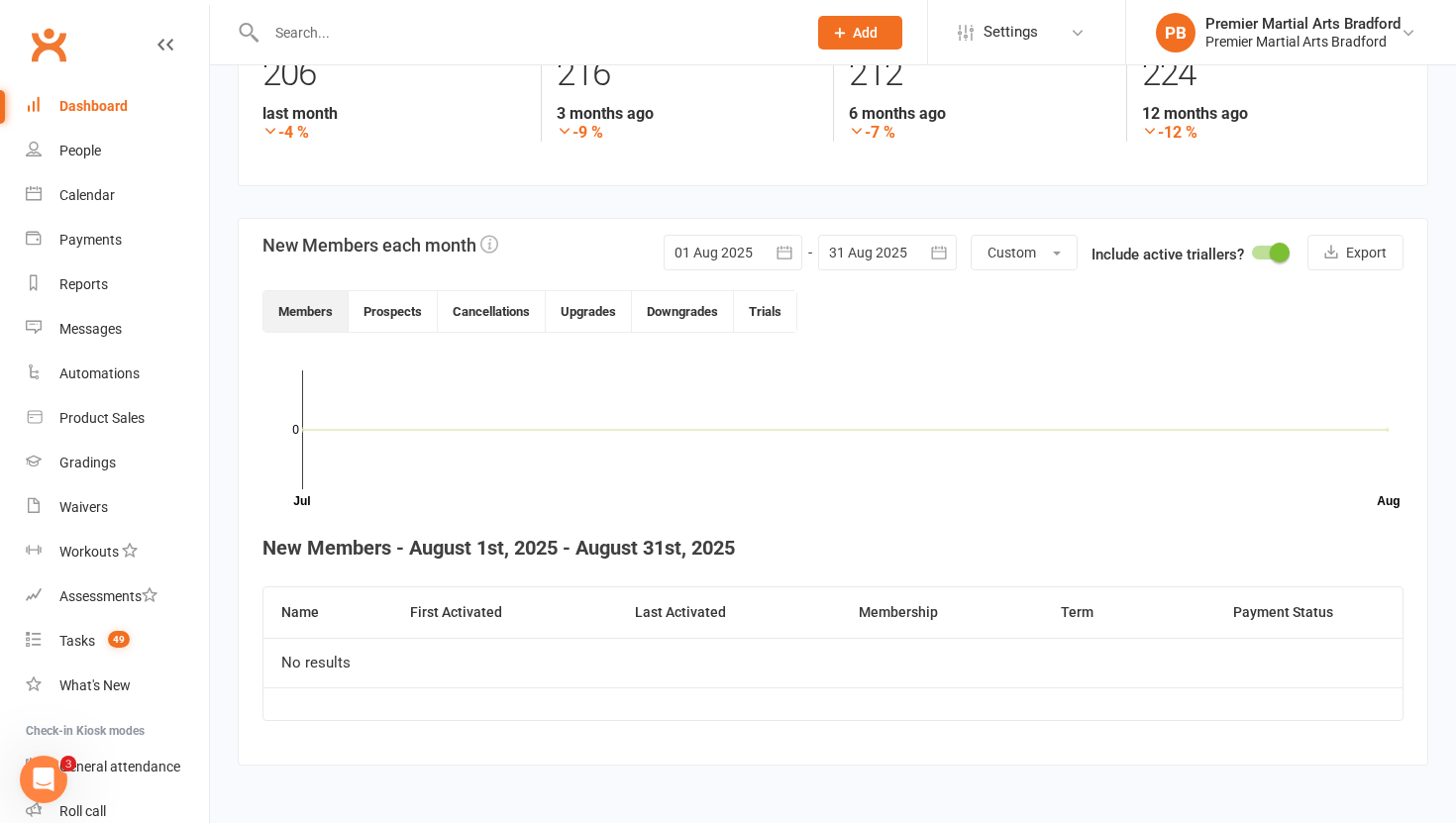 scroll, scrollTop: 326, scrollLeft: 0, axis: vertical 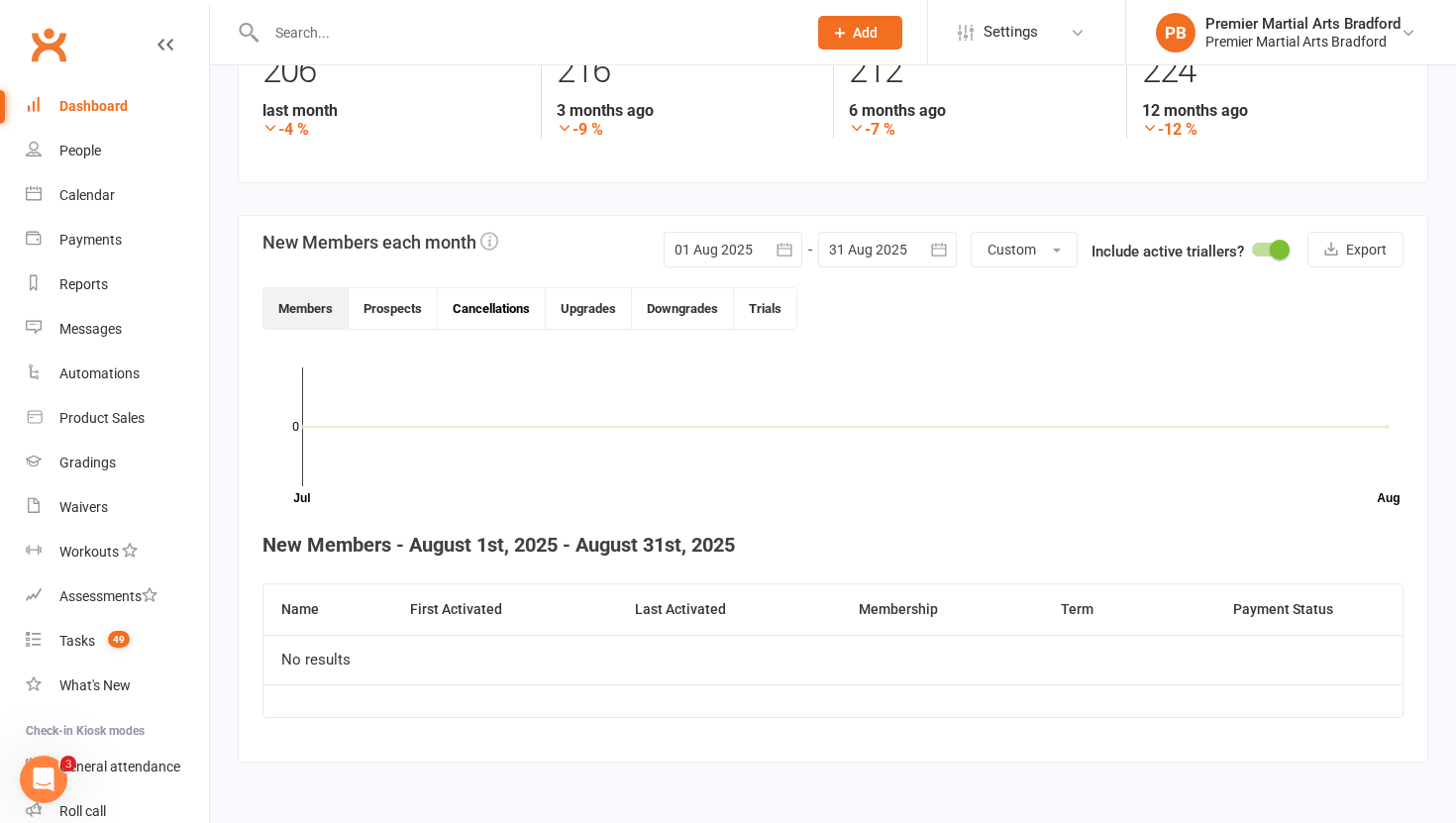click on "Cancellations" at bounding box center (491, 308) 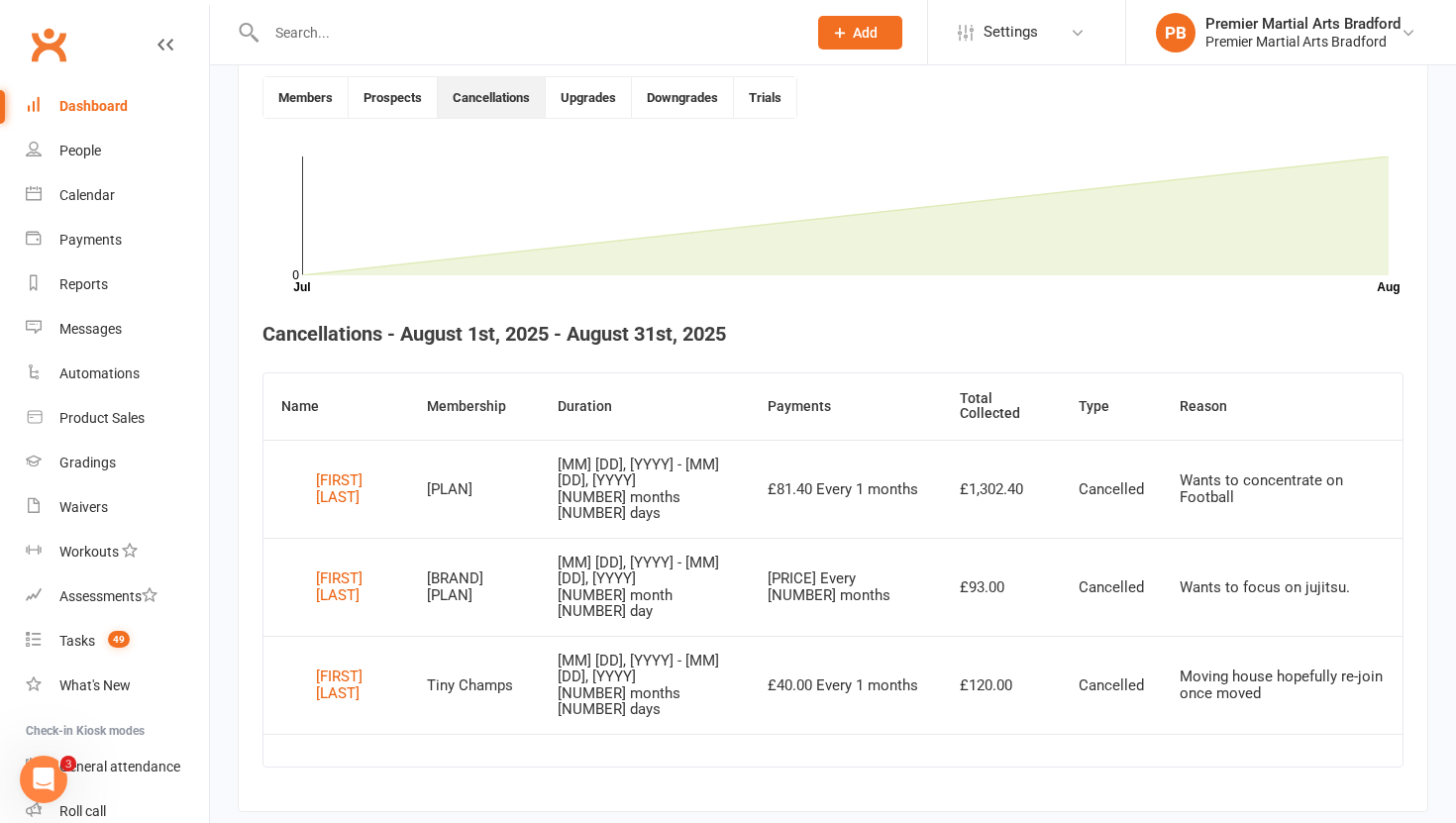 scroll, scrollTop: 0, scrollLeft: 0, axis: both 